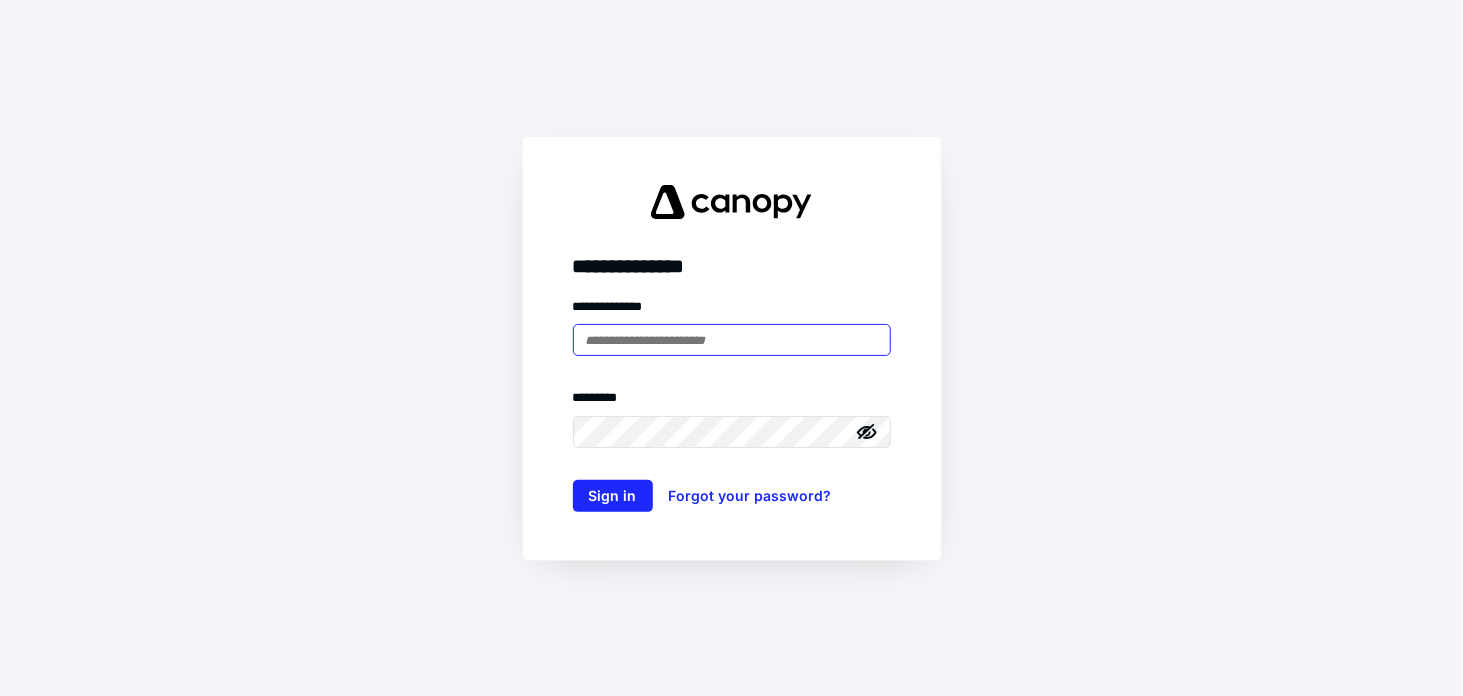 scroll, scrollTop: 0, scrollLeft: 0, axis: both 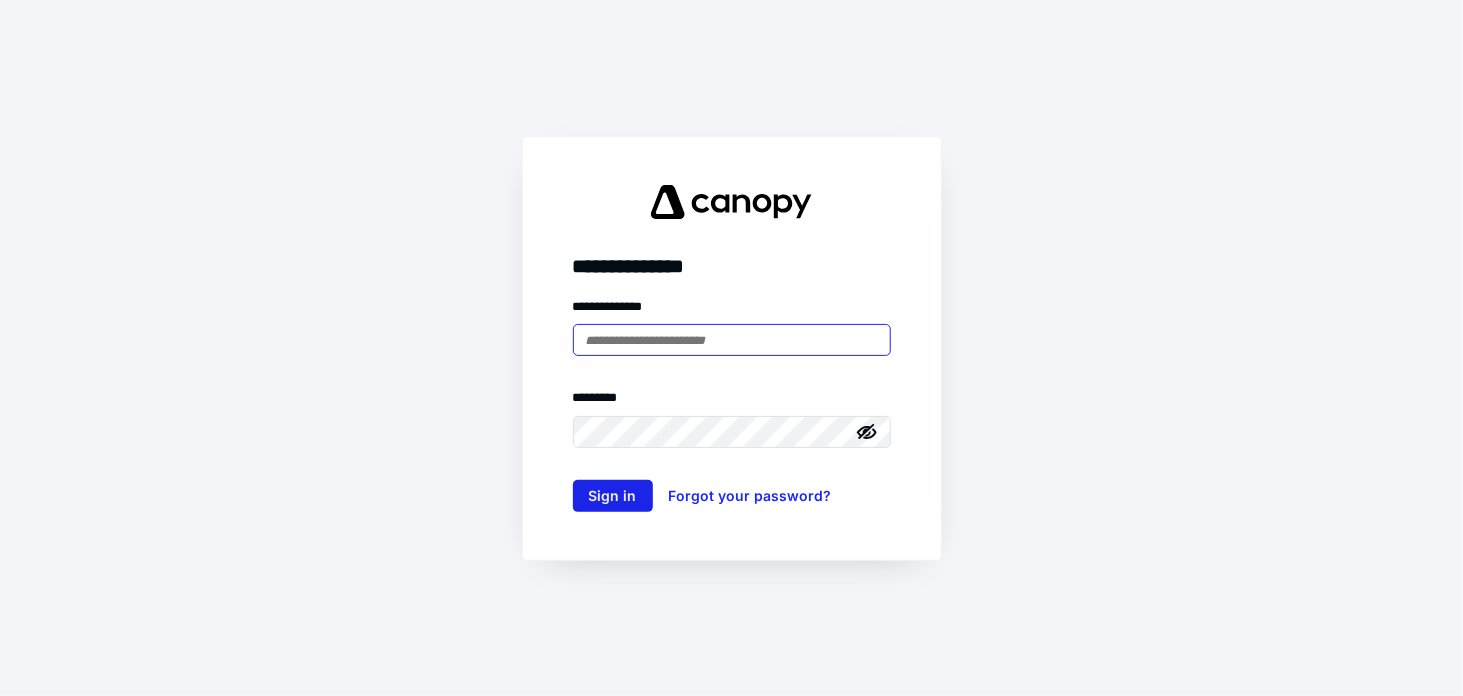 type on "**********" 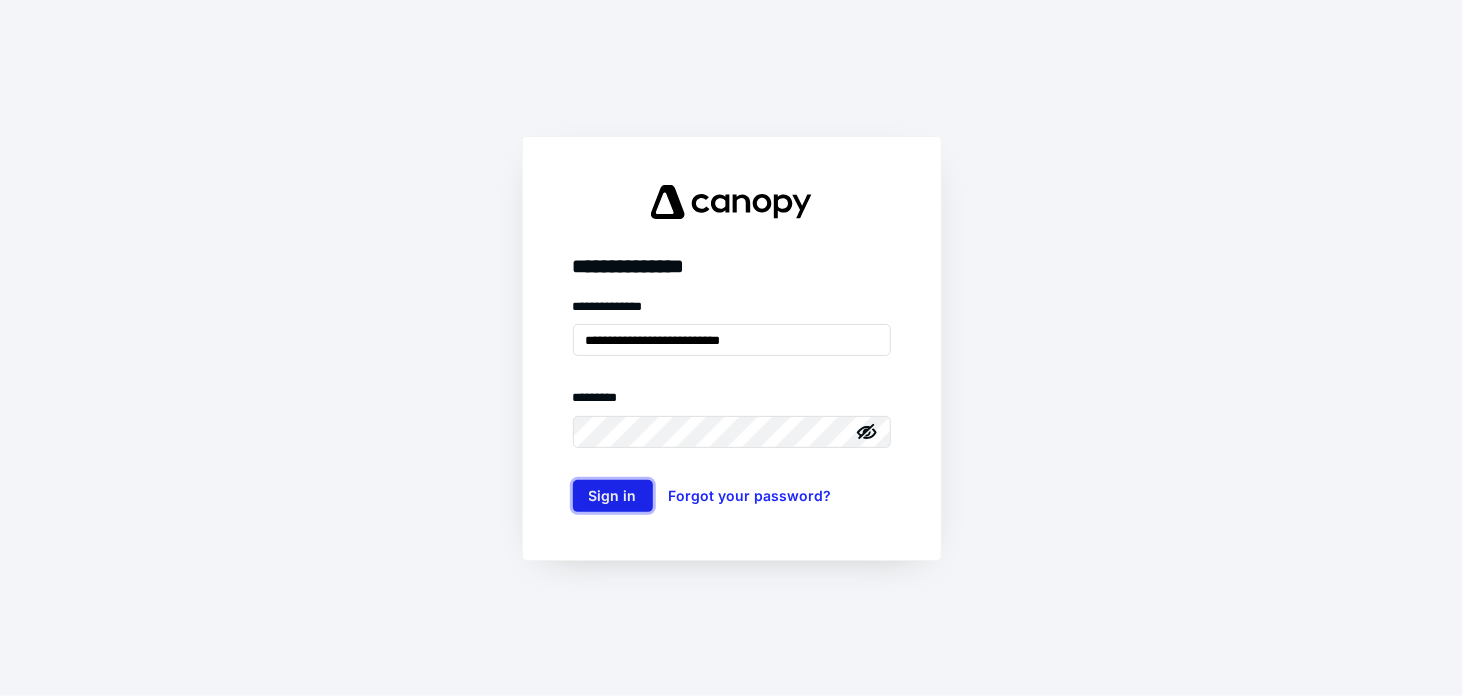 click on "Sign in" at bounding box center [613, 496] 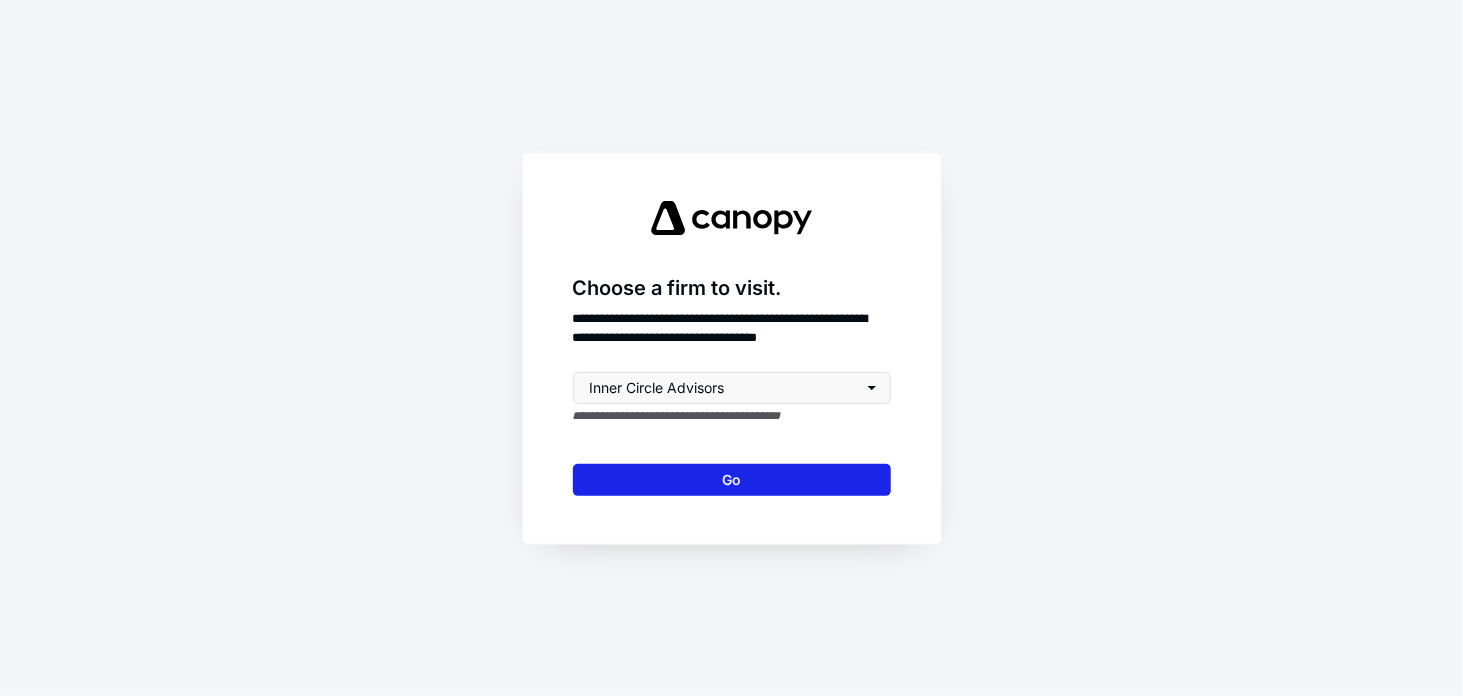 click on "Go" at bounding box center [732, 480] 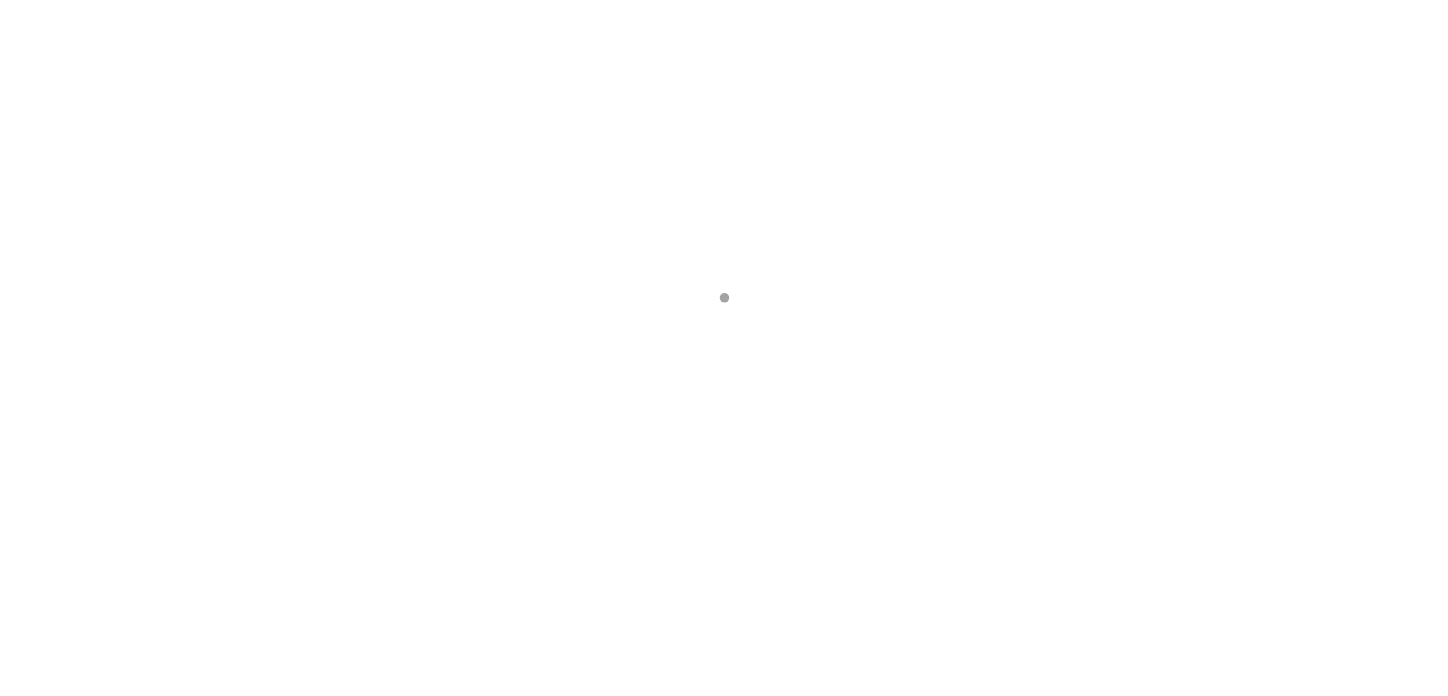 scroll, scrollTop: 0, scrollLeft: 0, axis: both 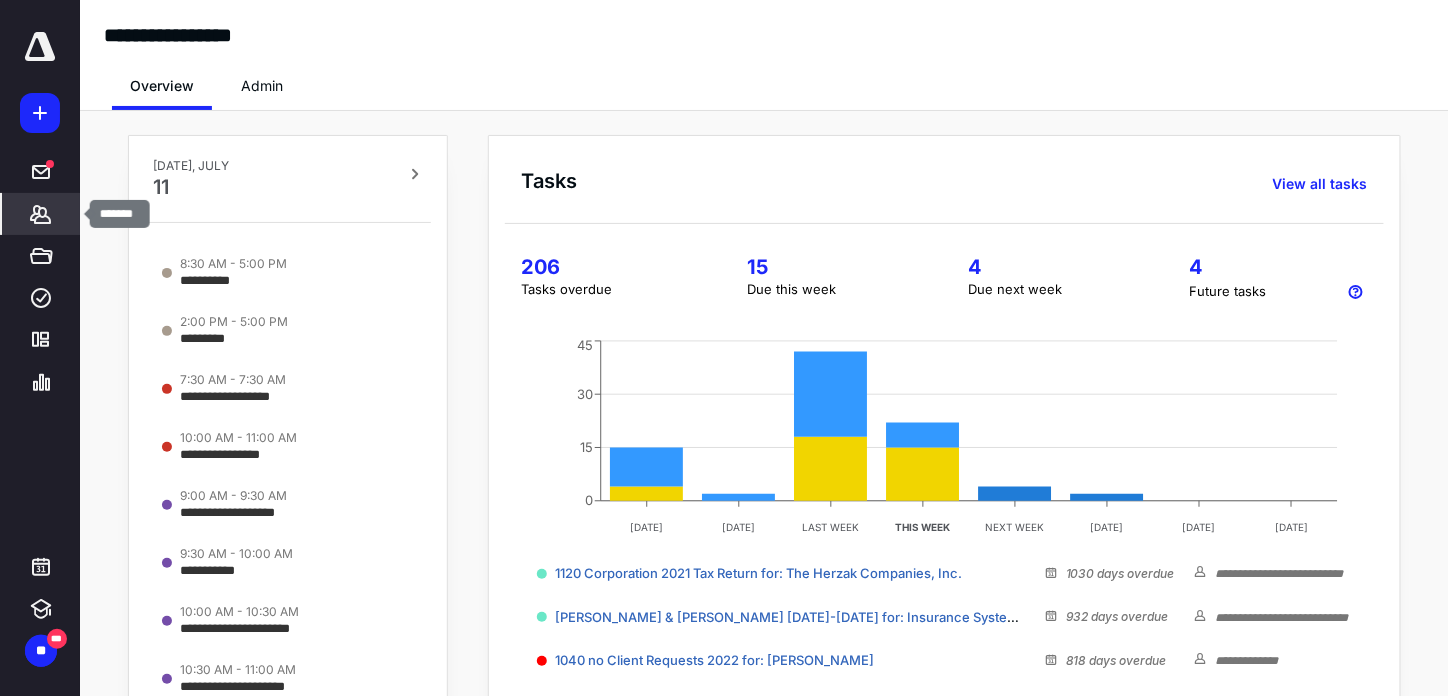 click 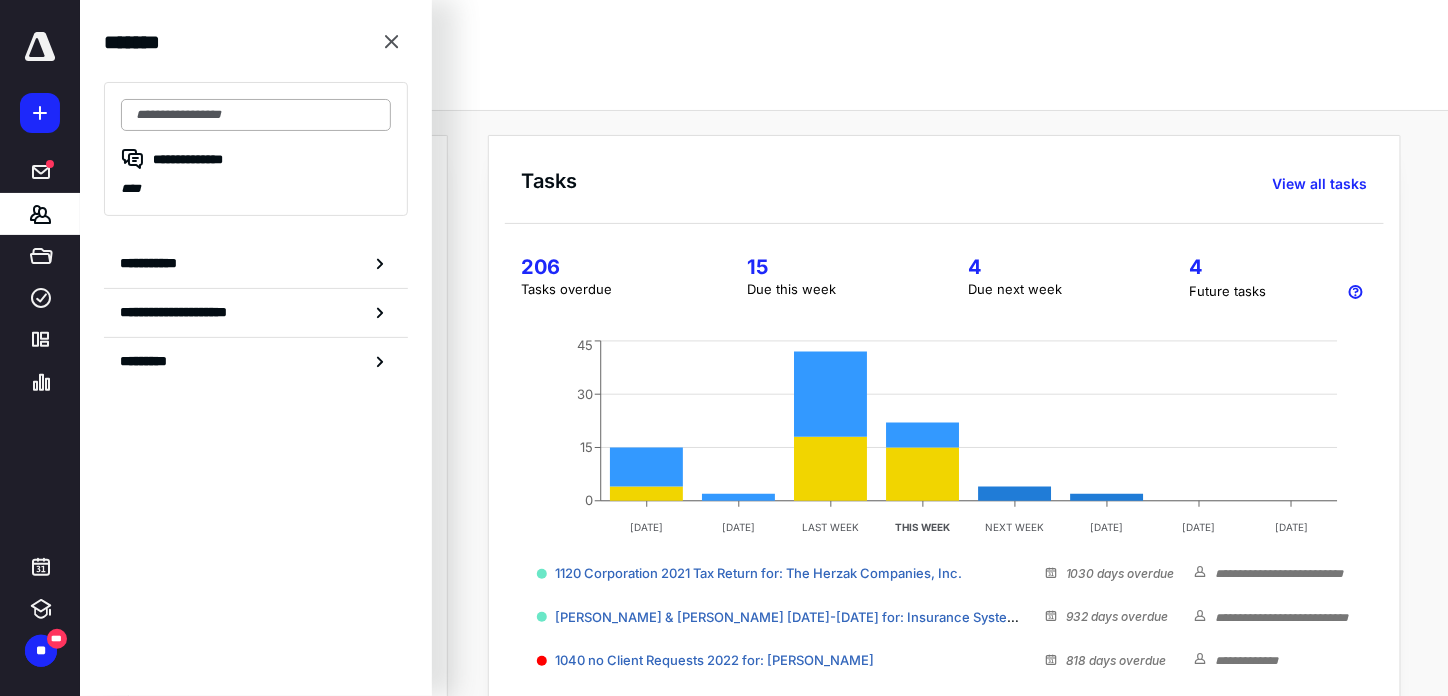 click at bounding box center [256, 115] 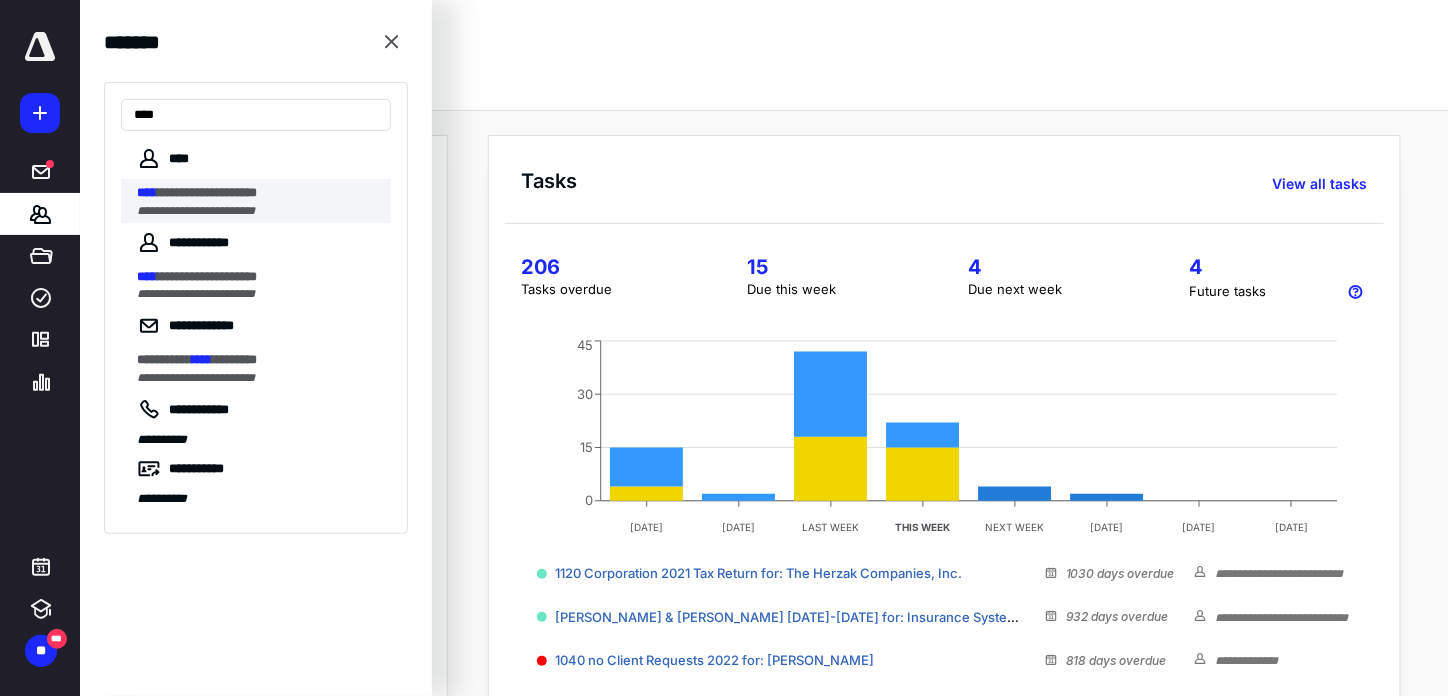 type on "****" 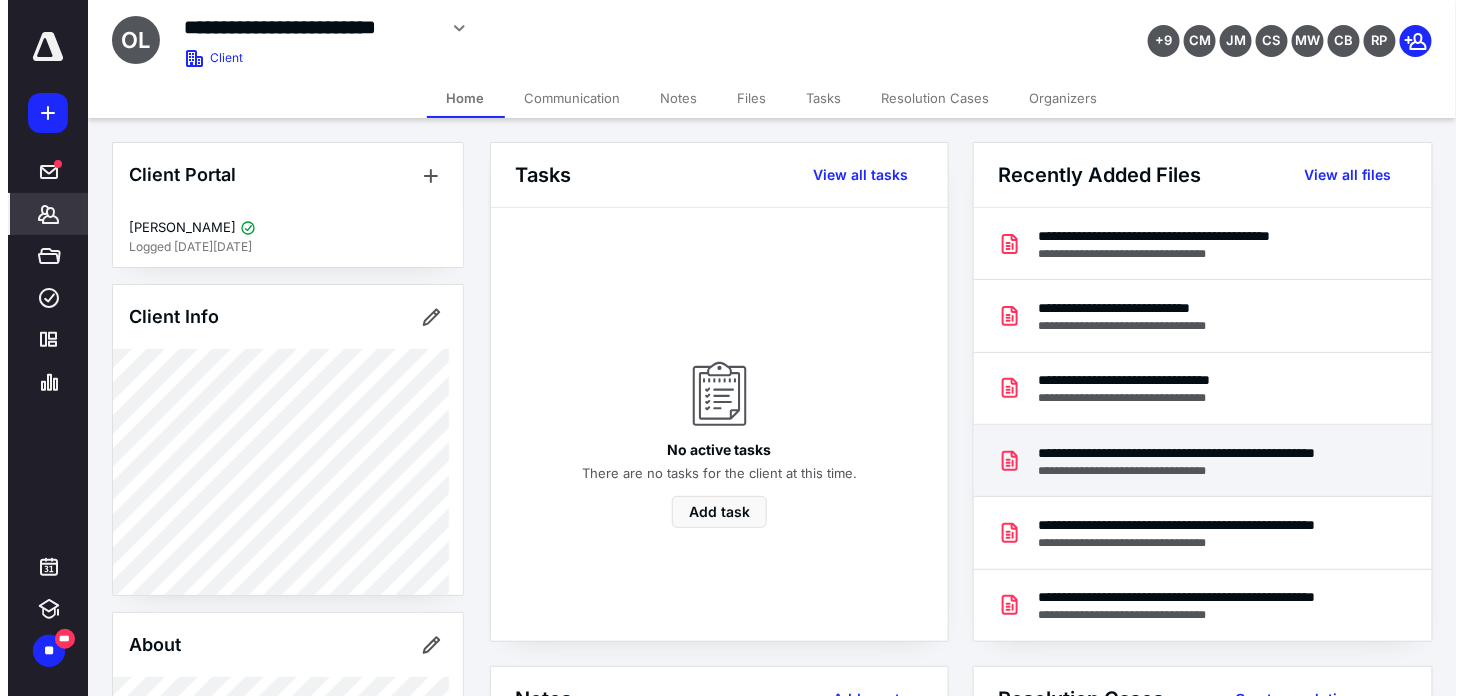 scroll, scrollTop: 100, scrollLeft: 0, axis: vertical 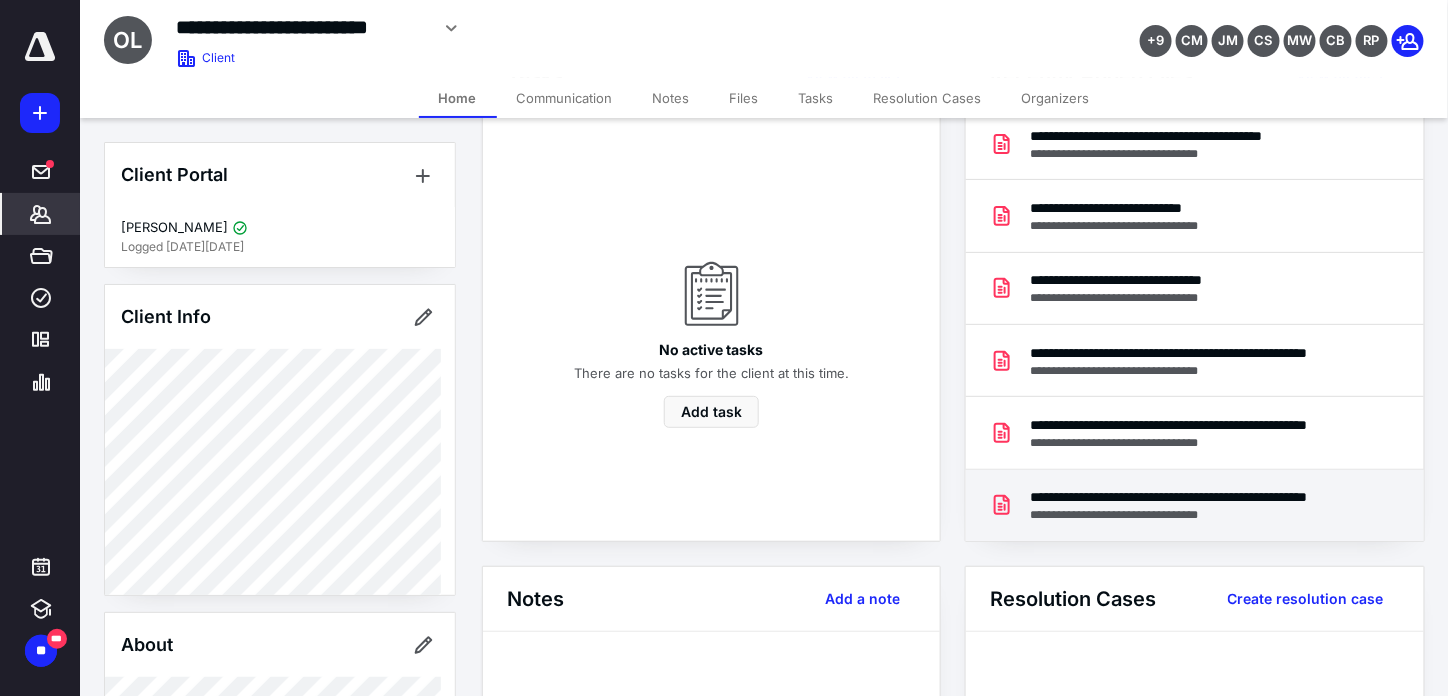 click on "**********" at bounding box center (1194, 497) 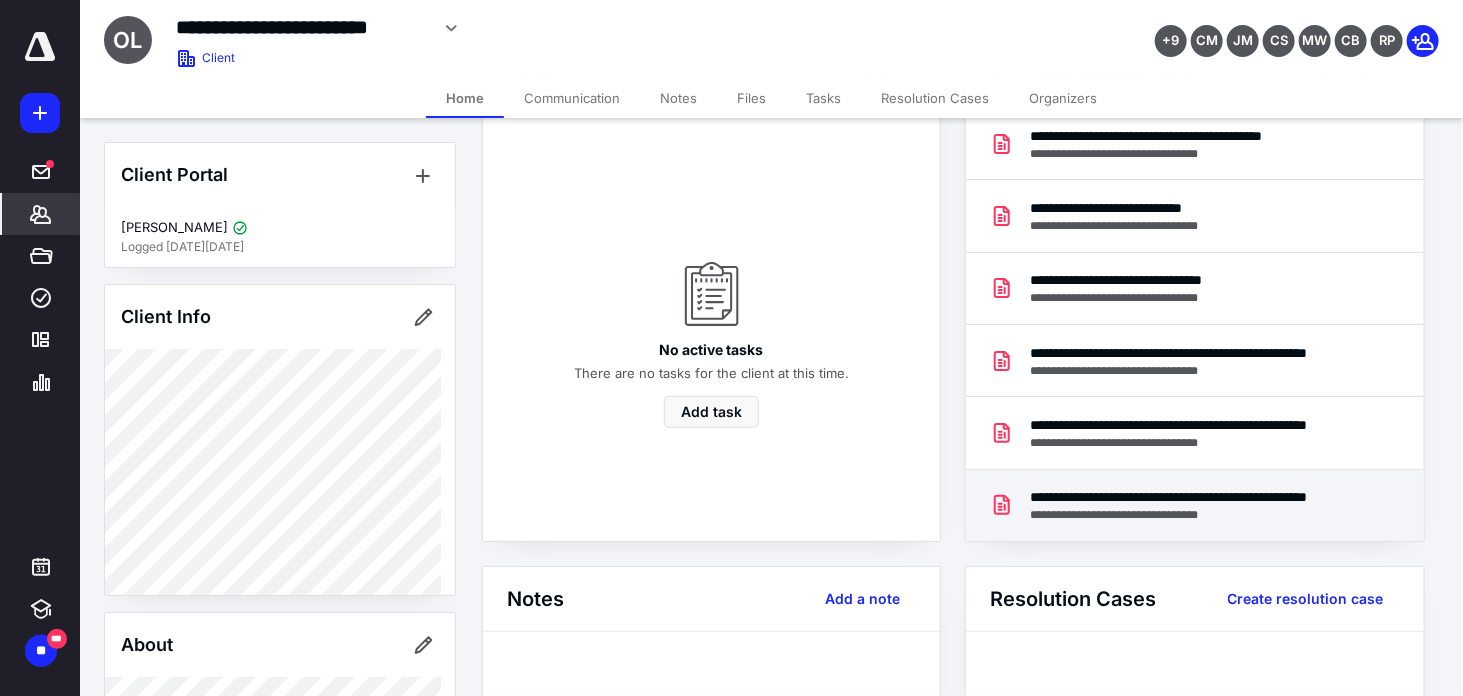 click at bounding box center (732, 364) 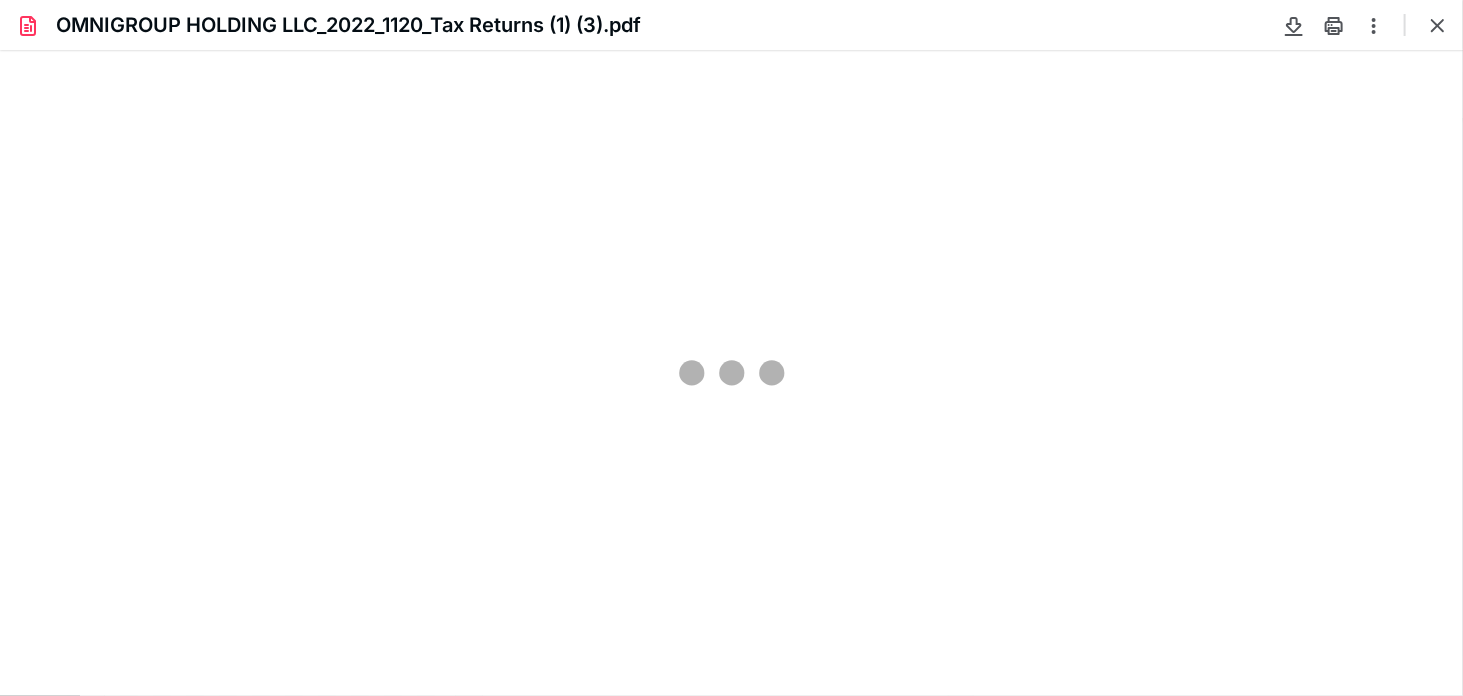 scroll, scrollTop: 0, scrollLeft: 0, axis: both 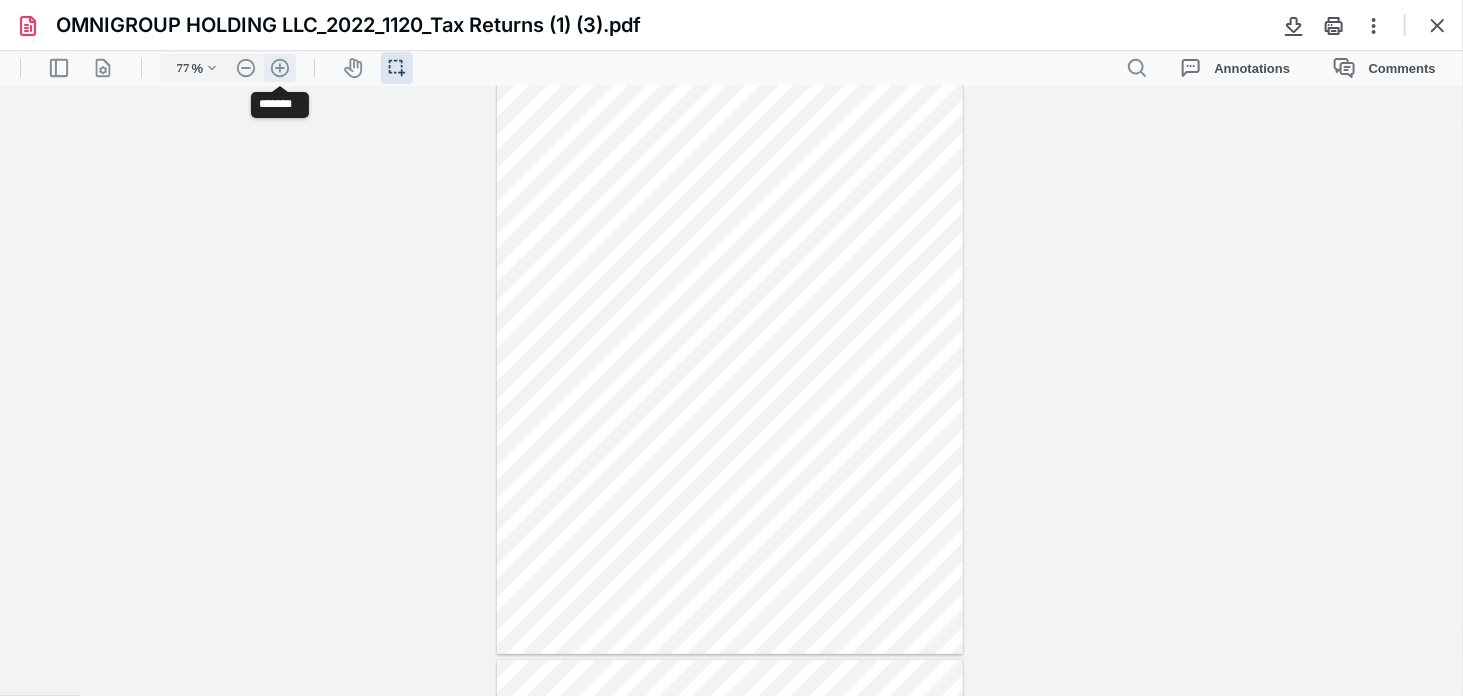 click on ".cls-1{fill:#abb0c4;} icon - header - zoom - in - line" at bounding box center [280, 67] 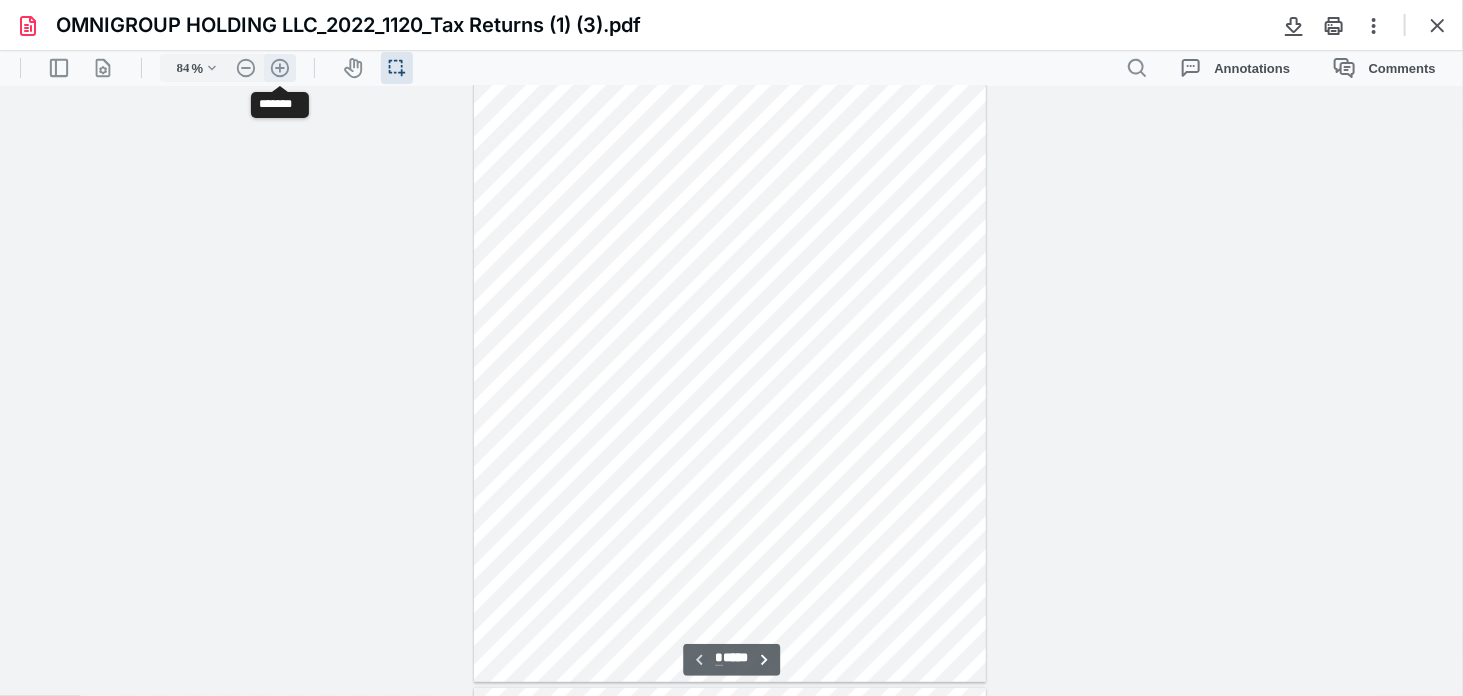 click on ".cls-1{fill:#abb0c4;} icon - header - zoom - in - line" at bounding box center [280, 67] 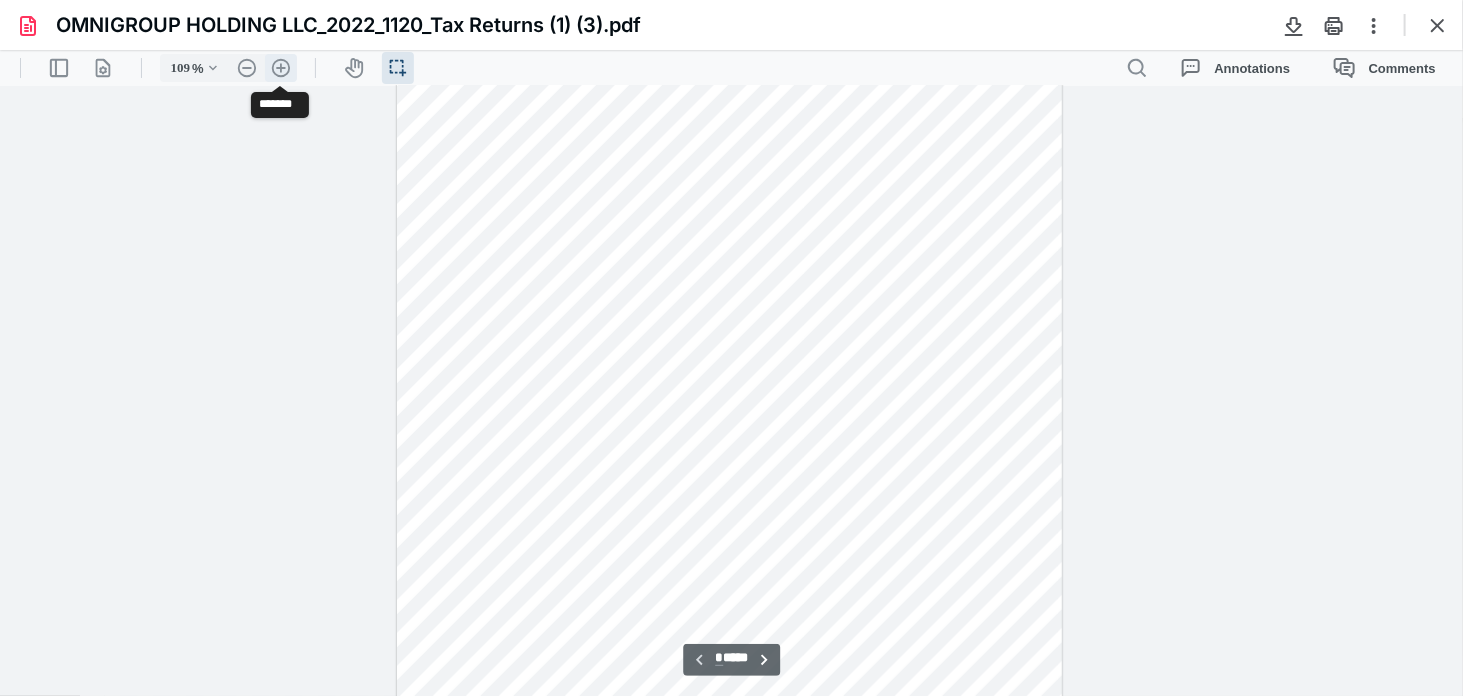 scroll, scrollTop: 177, scrollLeft: 0, axis: vertical 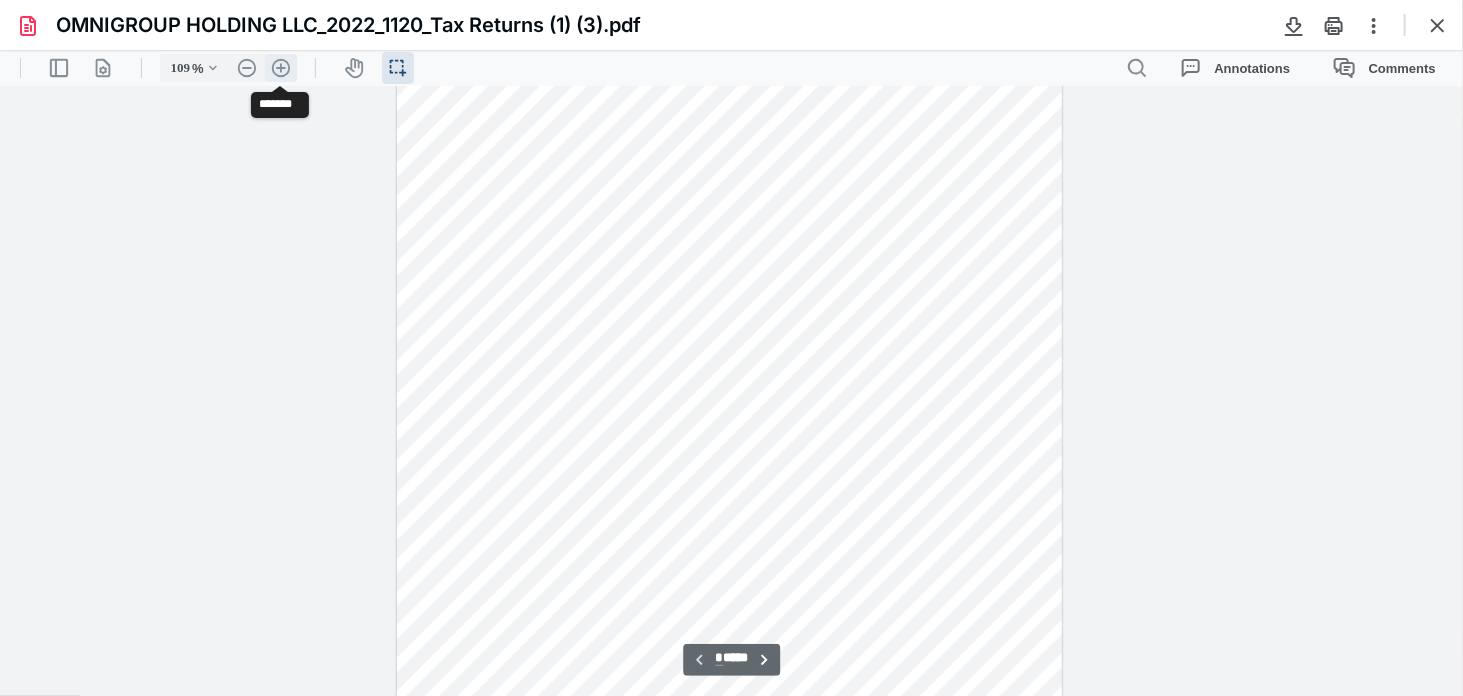 click on ".cls-1{fill:#abb0c4;} icon - header - zoom - in - line" at bounding box center [281, 67] 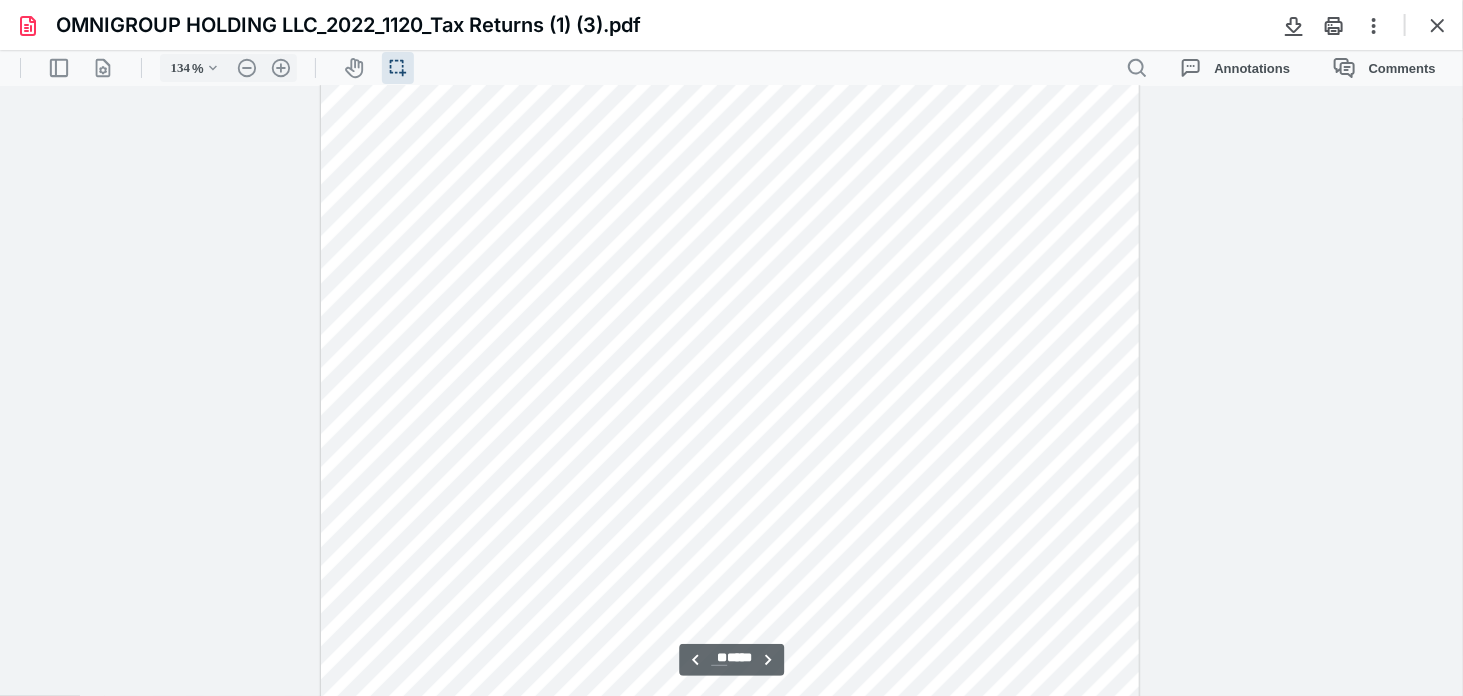 scroll, scrollTop: 26784, scrollLeft: 0, axis: vertical 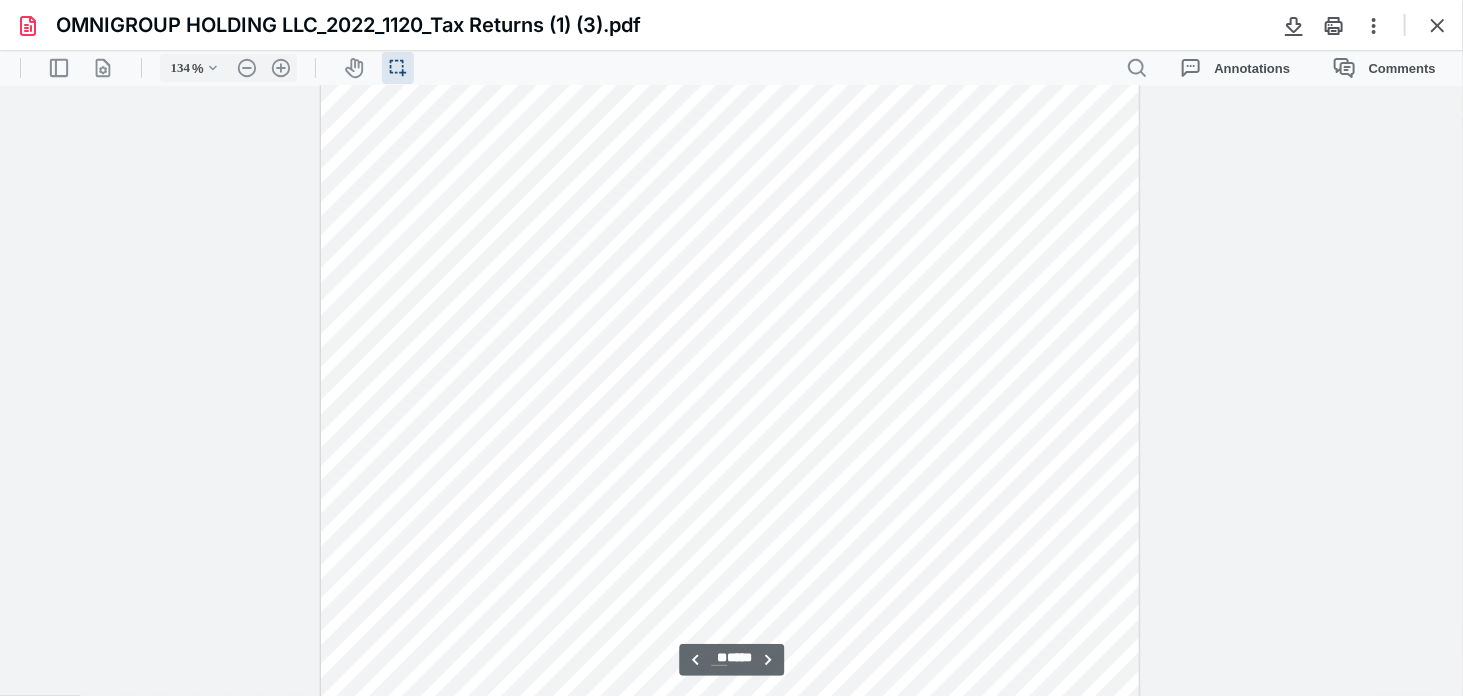 click on "**********" at bounding box center (731, 390) 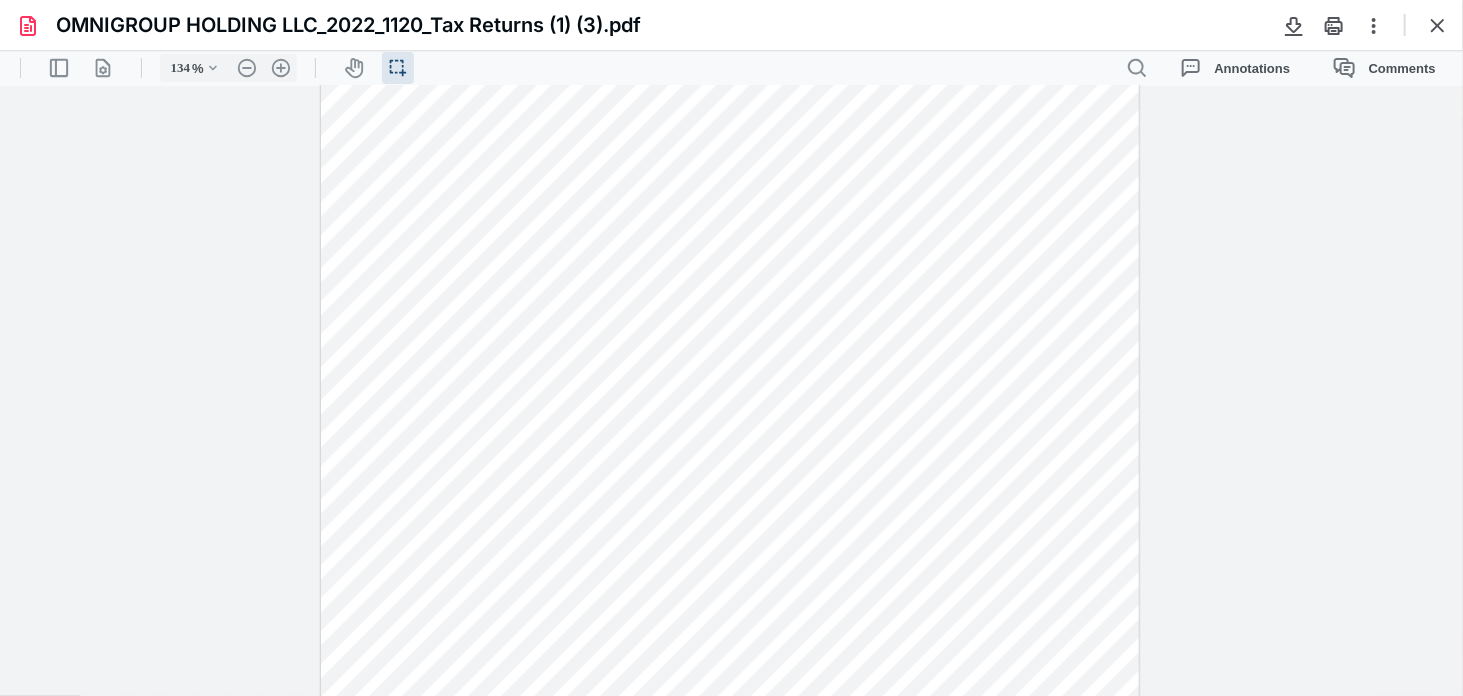 scroll, scrollTop: 27318, scrollLeft: 0, axis: vertical 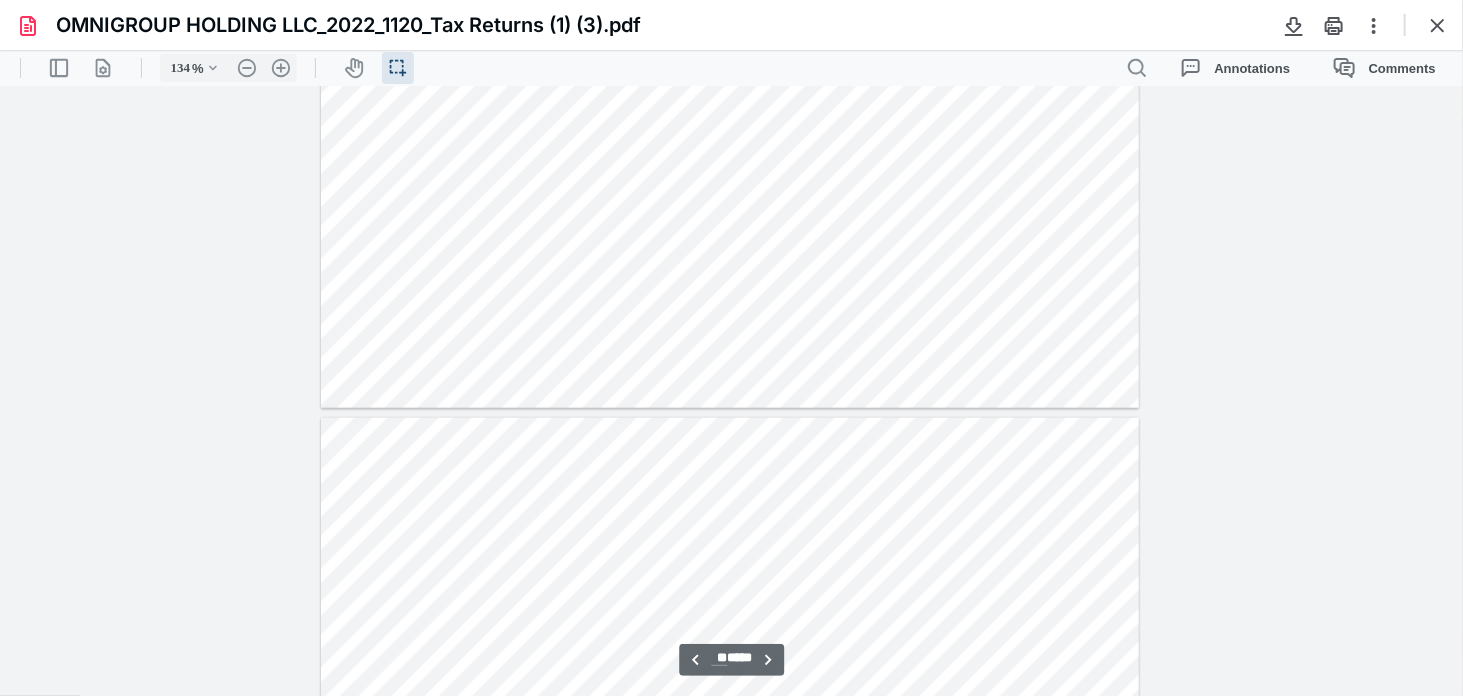 type on "**" 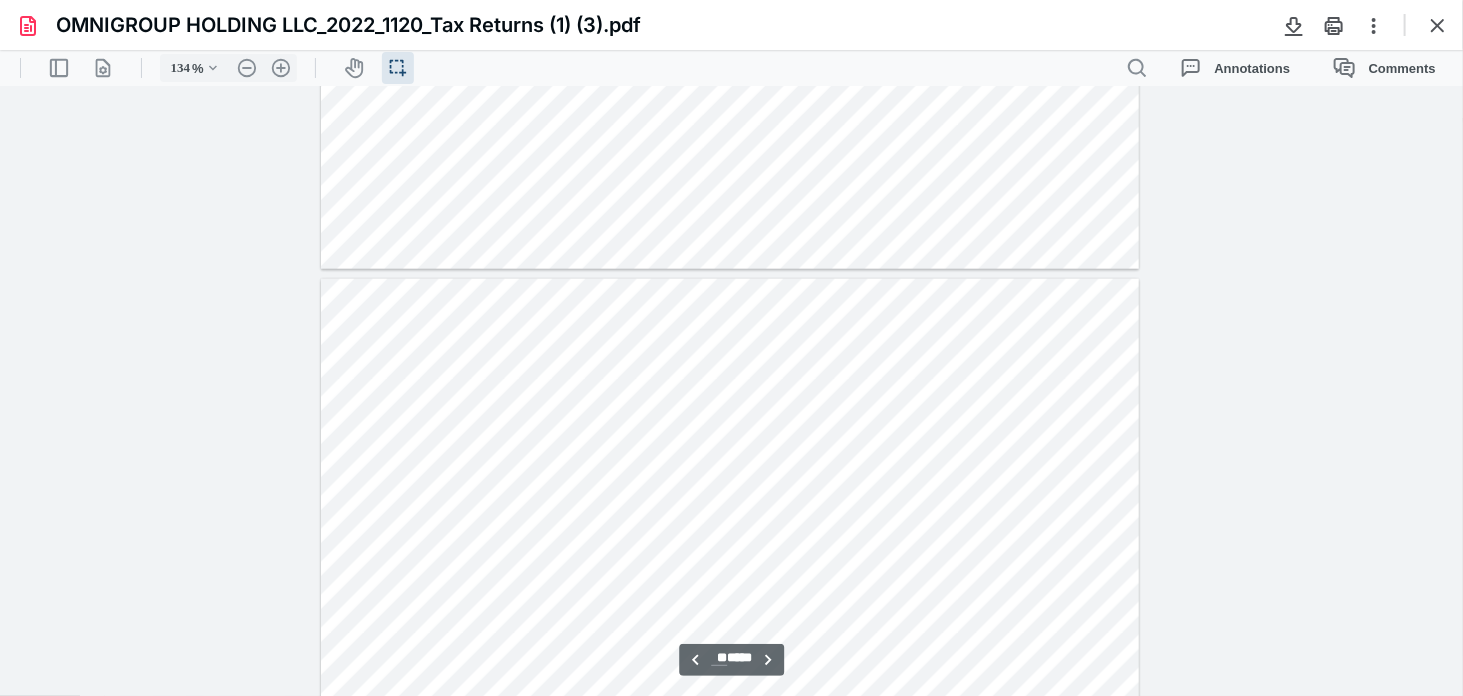 click on "**********" at bounding box center [731, 390] 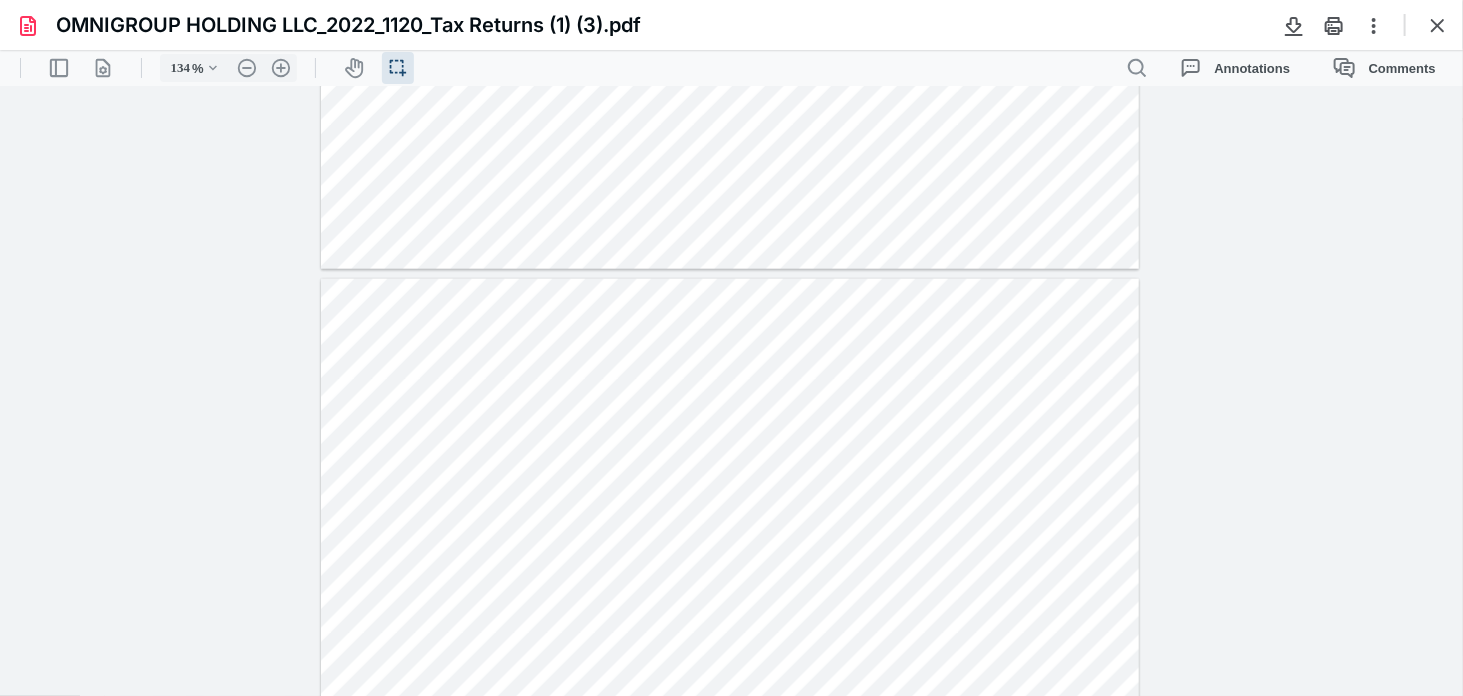 drag, startPoint x: 1462, startPoint y: 605, endPoint x: 1453, endPoint y: 526, distance: 79.51101 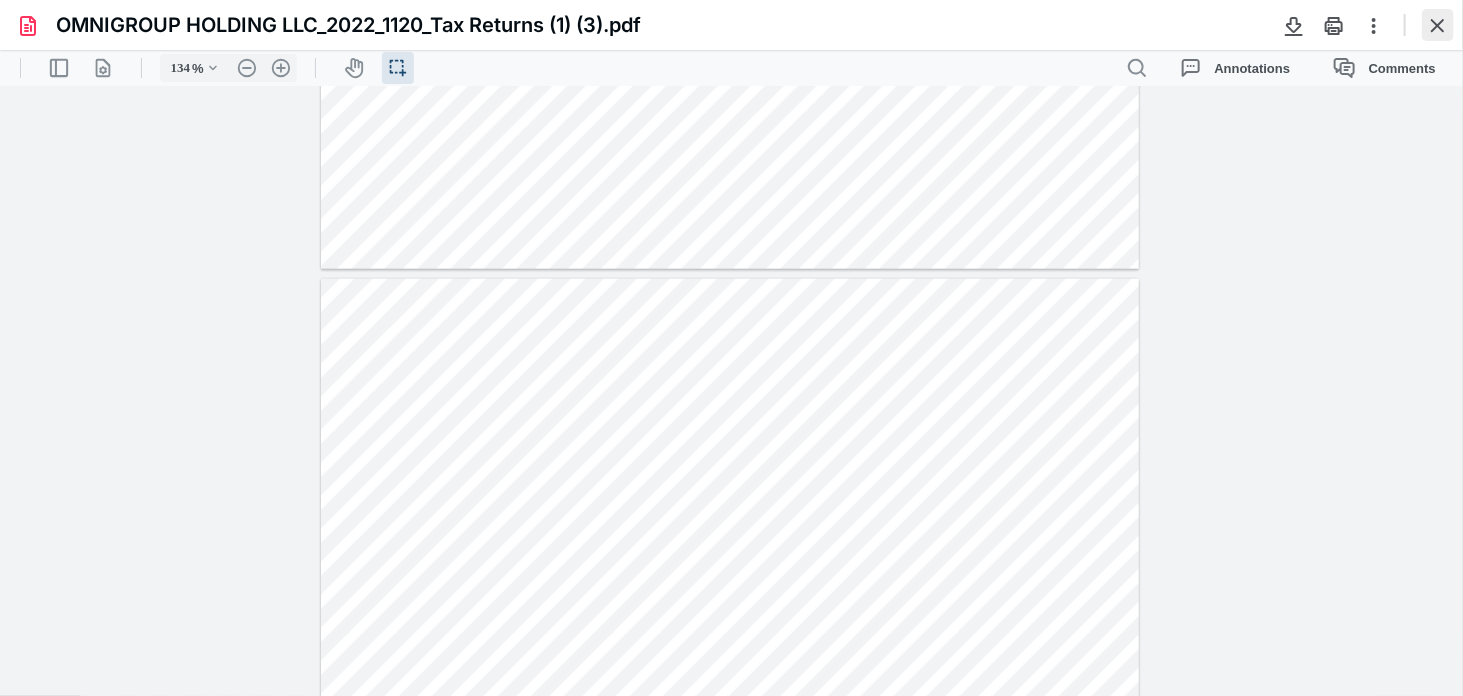 click at bounding box center [1438, 25] 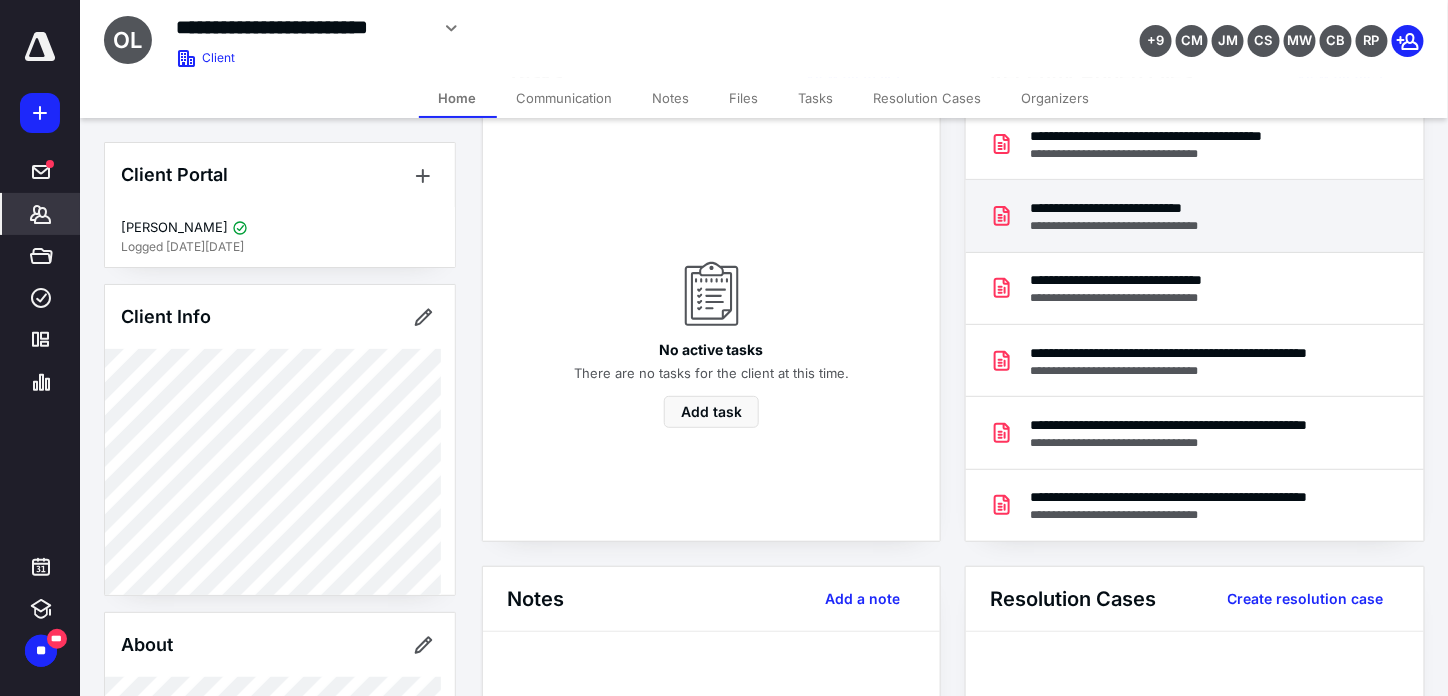 click on "**********" at bounding box center (1132, 208) 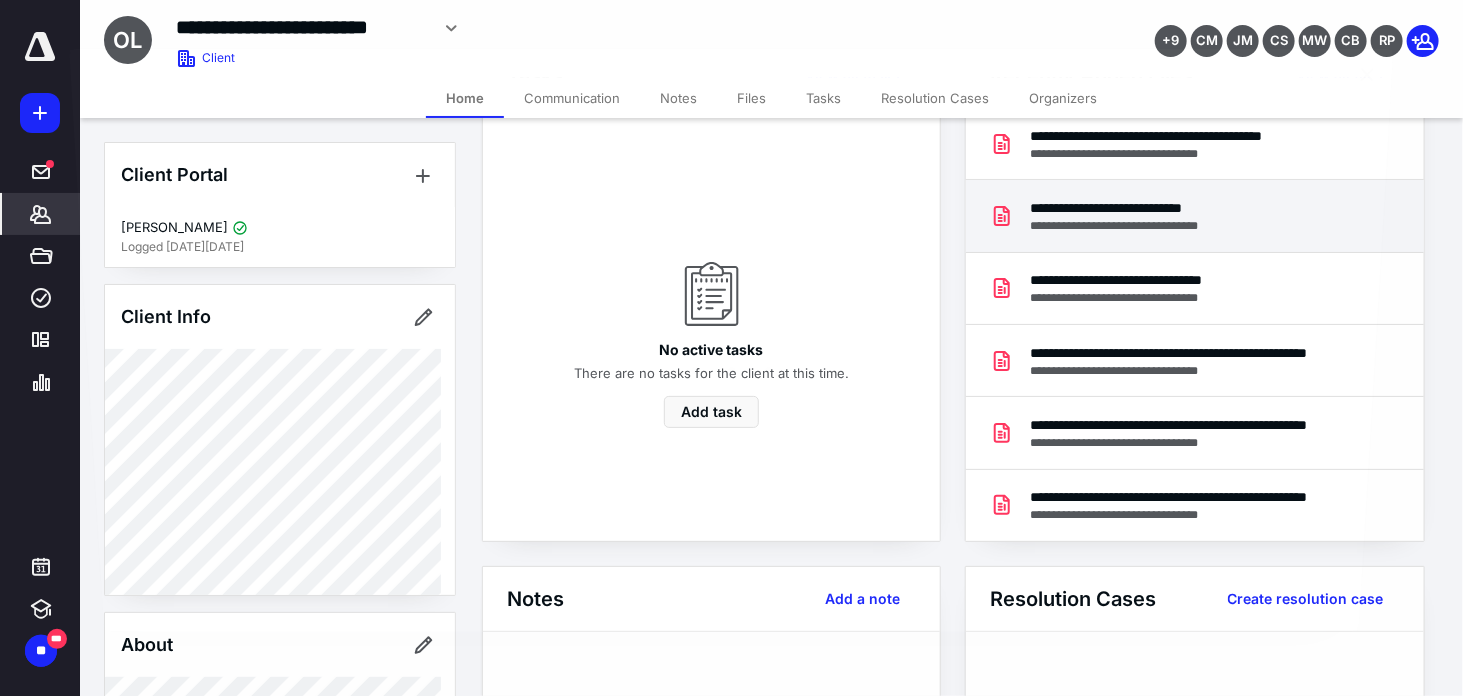 click at bounding box center [731, 364] 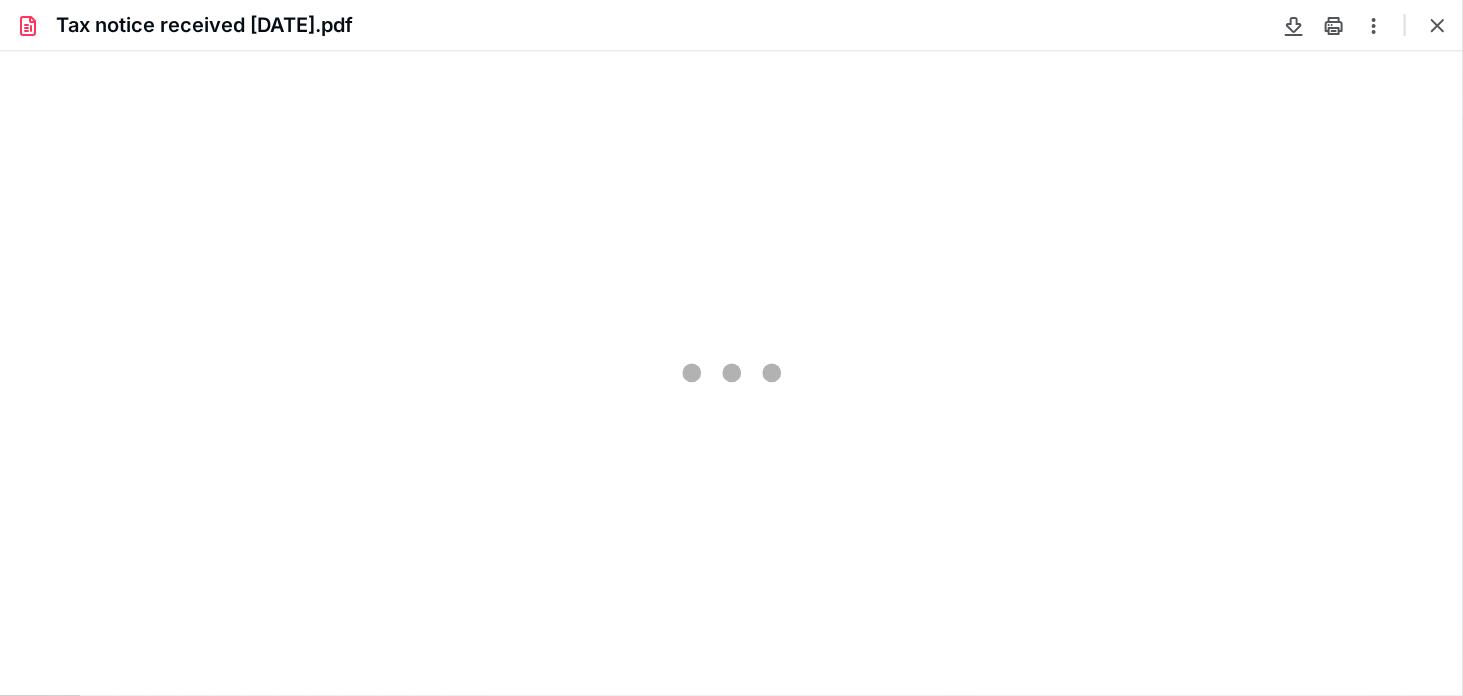 scroll, scrollTop: 0, scrollLeft: 0, axis: both 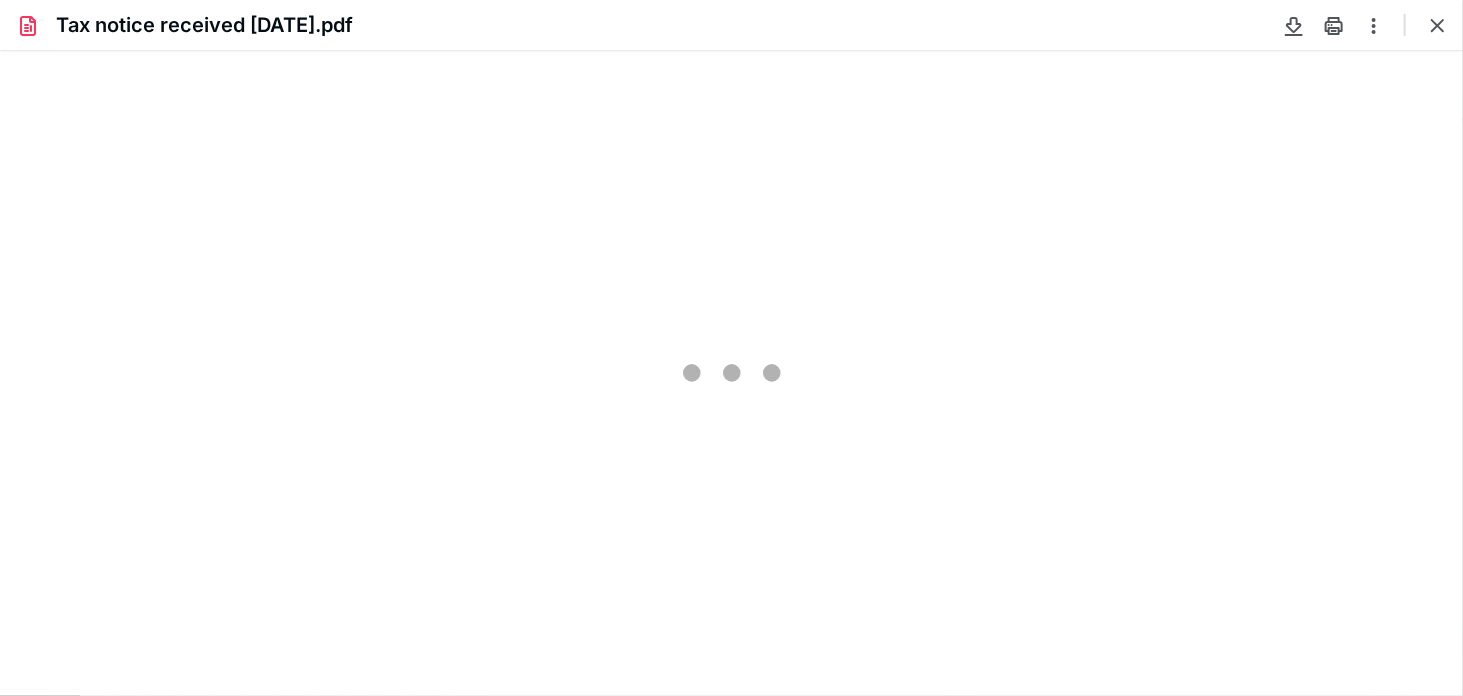 type on "78" 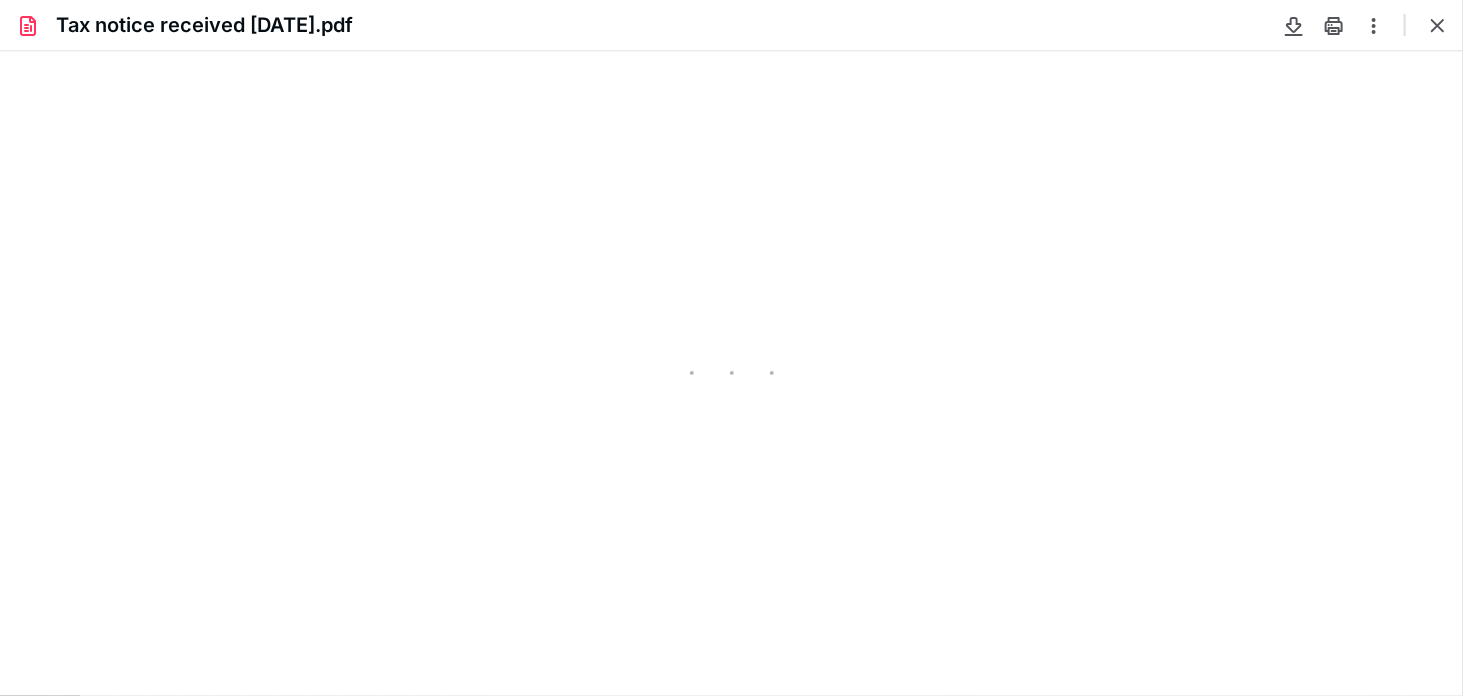 scroll, scrollTop: 38, scrollLeft: 0, axis: vertical 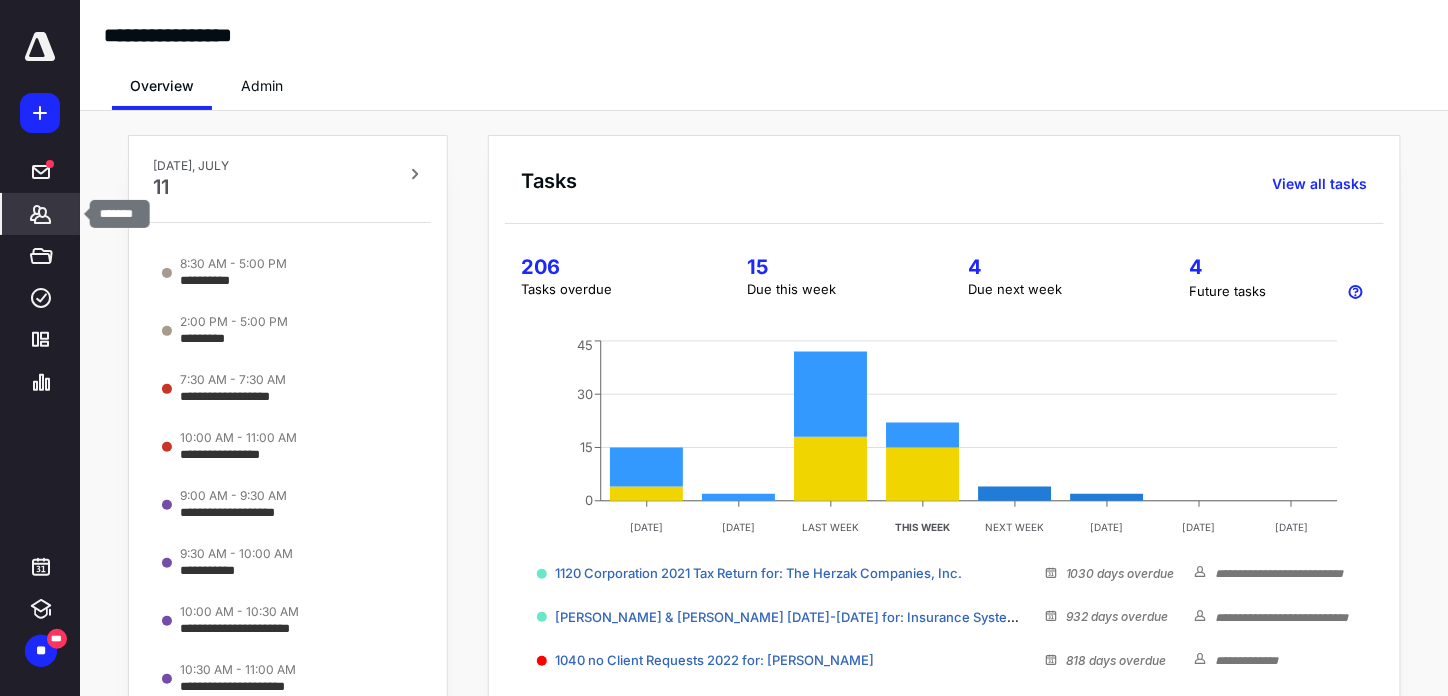 click 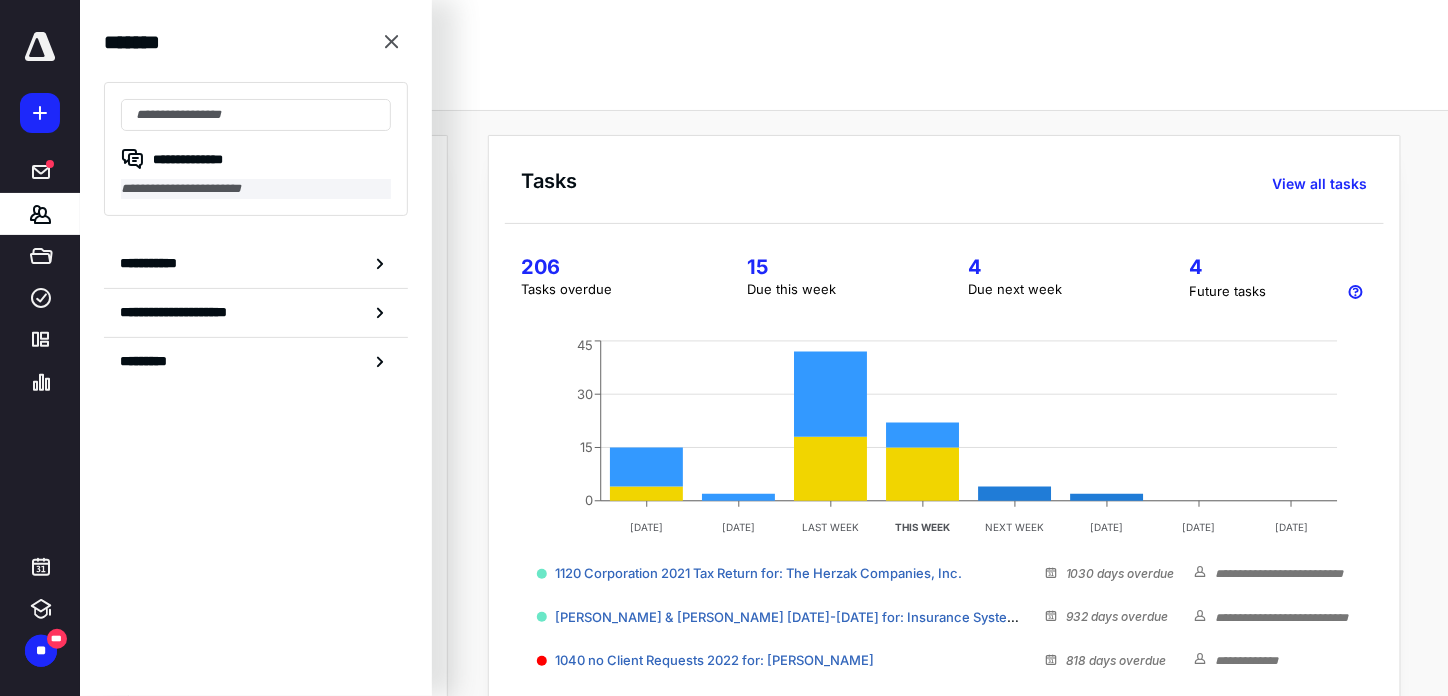 click on "**********" at bounding box center (256, 189) 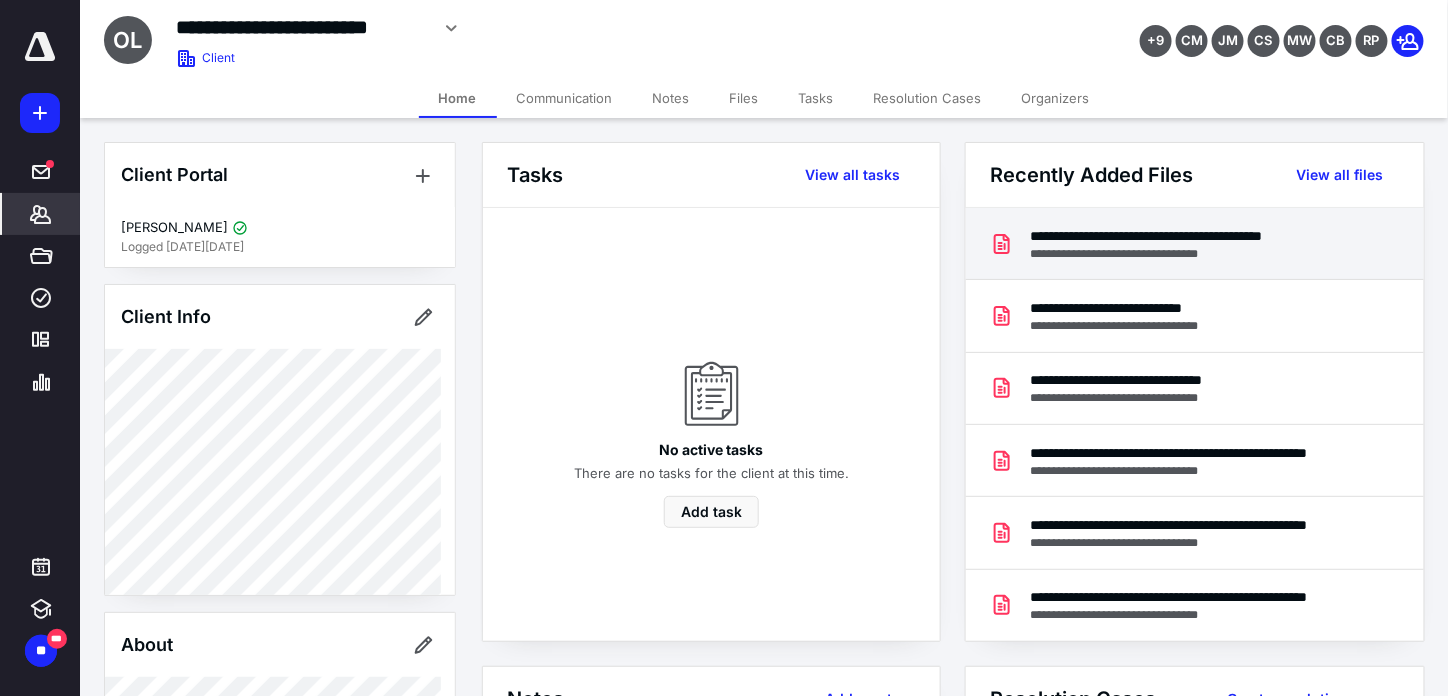 click on "**********" at bounding box center [1189, 236] 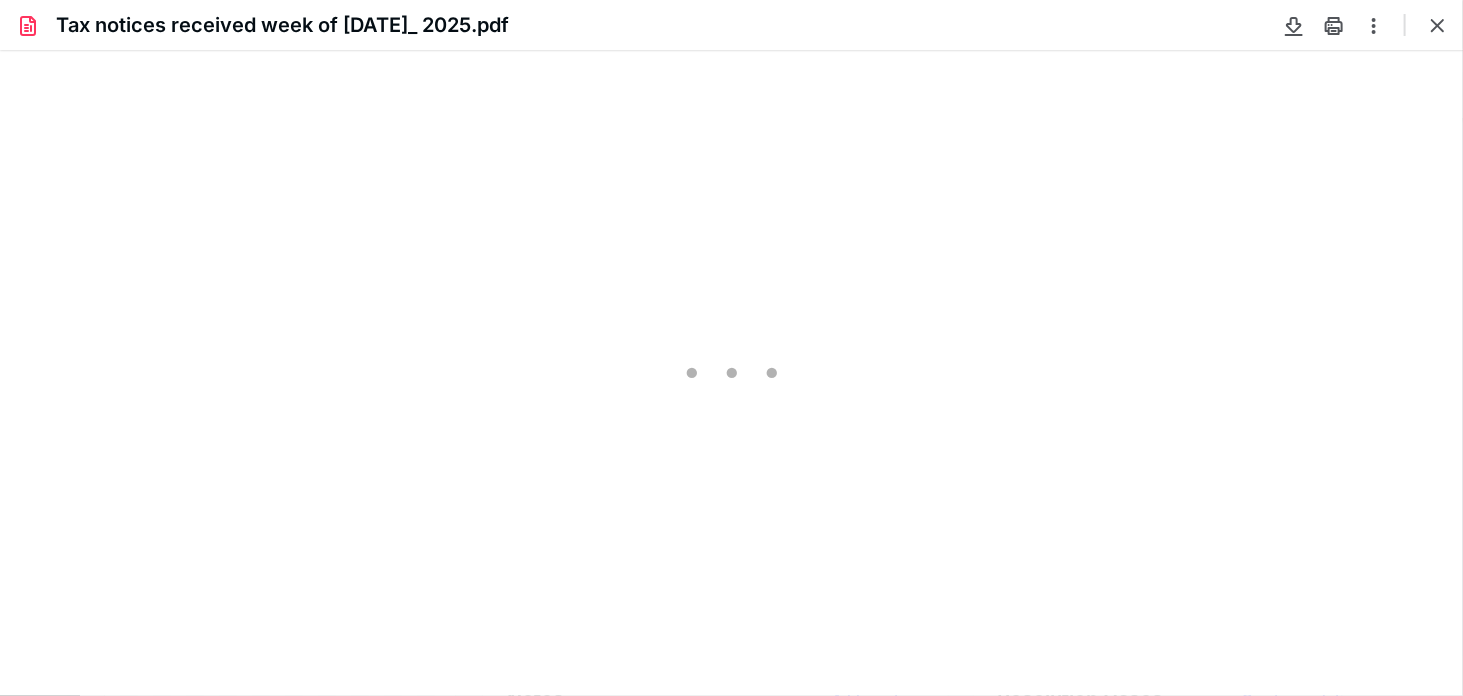scroll, scrollTop: 0, scrollLeft: 0, axis: both 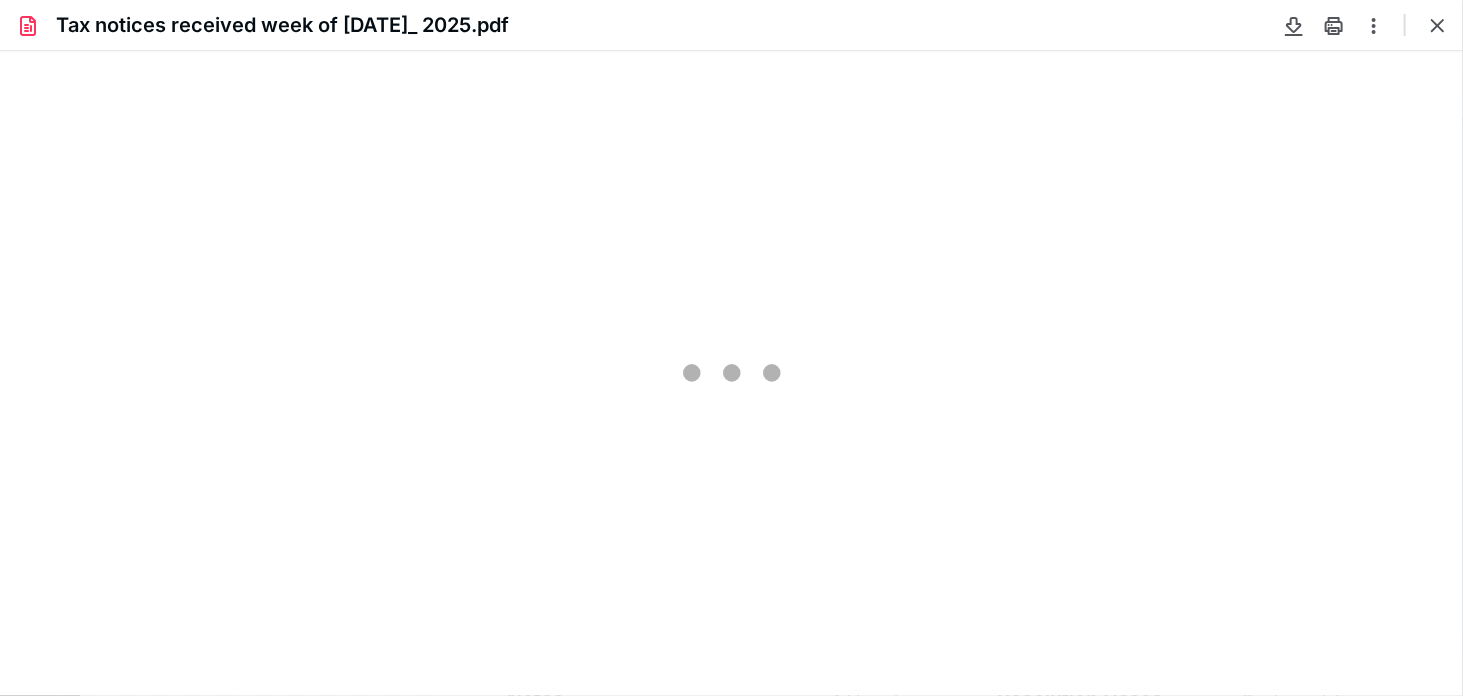 type on "78" 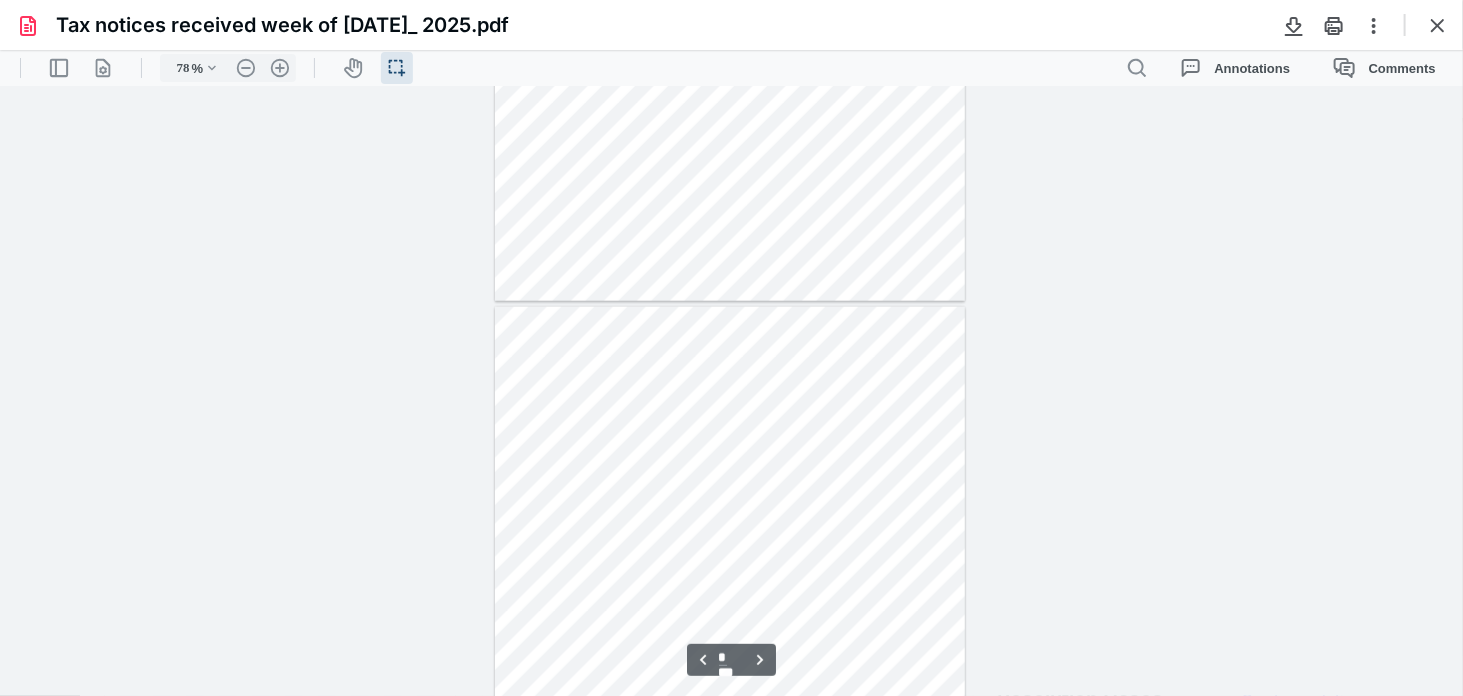 scroll, scrollTop: 1200, scrollLeft: 0, axis: vertical 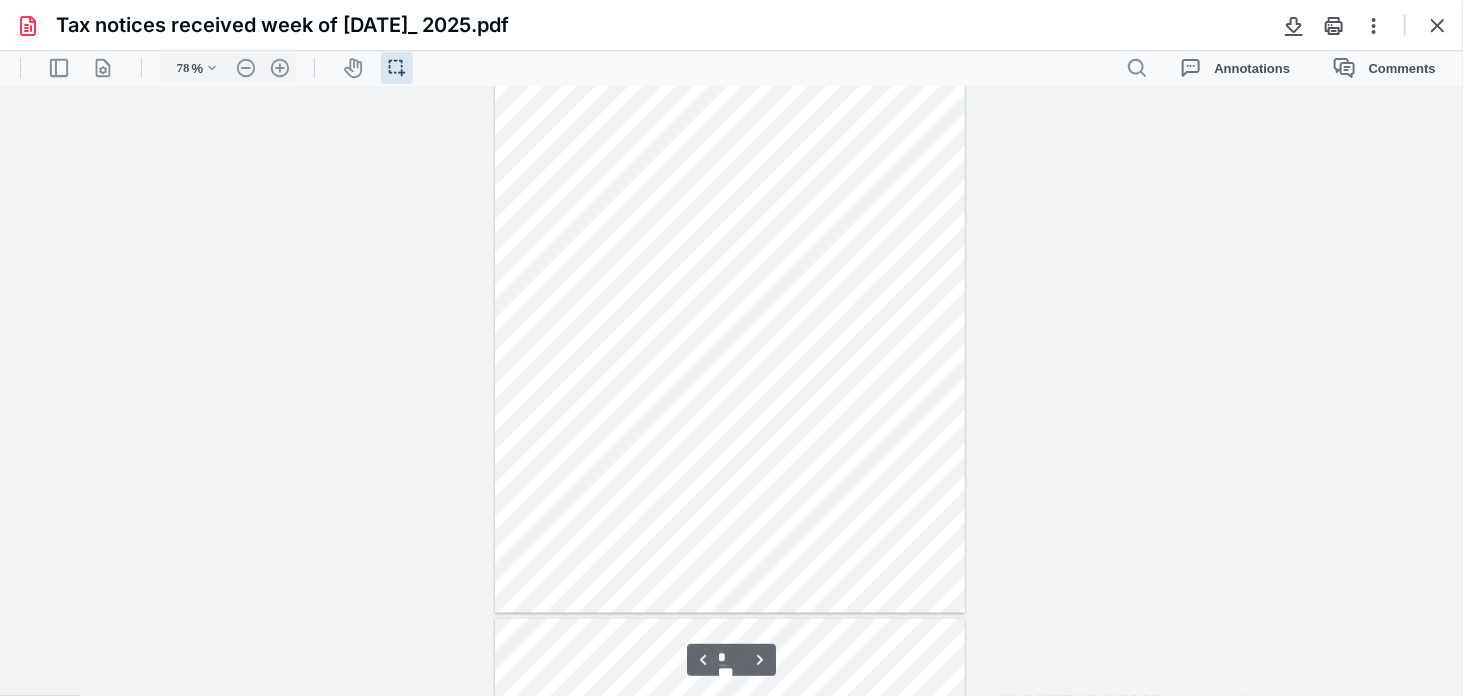 type on "*" 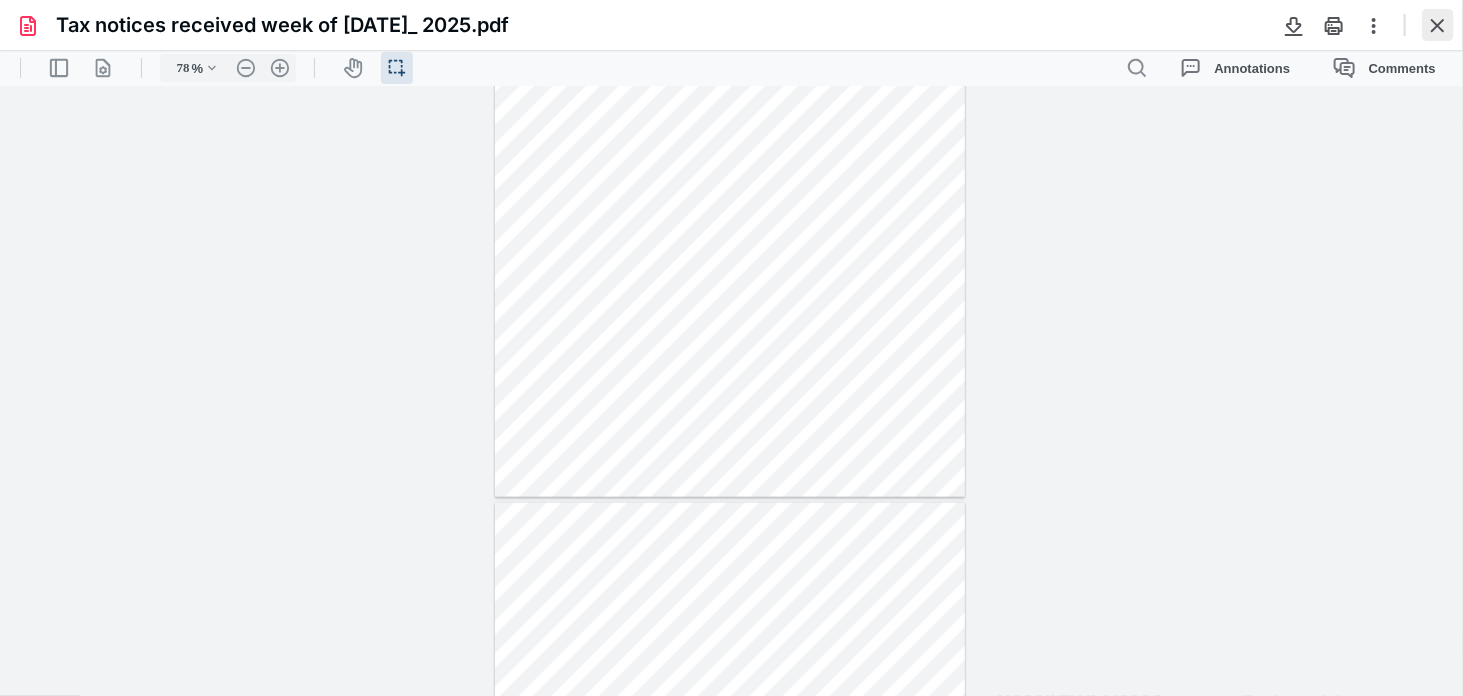 click at bounding box center [1438, 25] 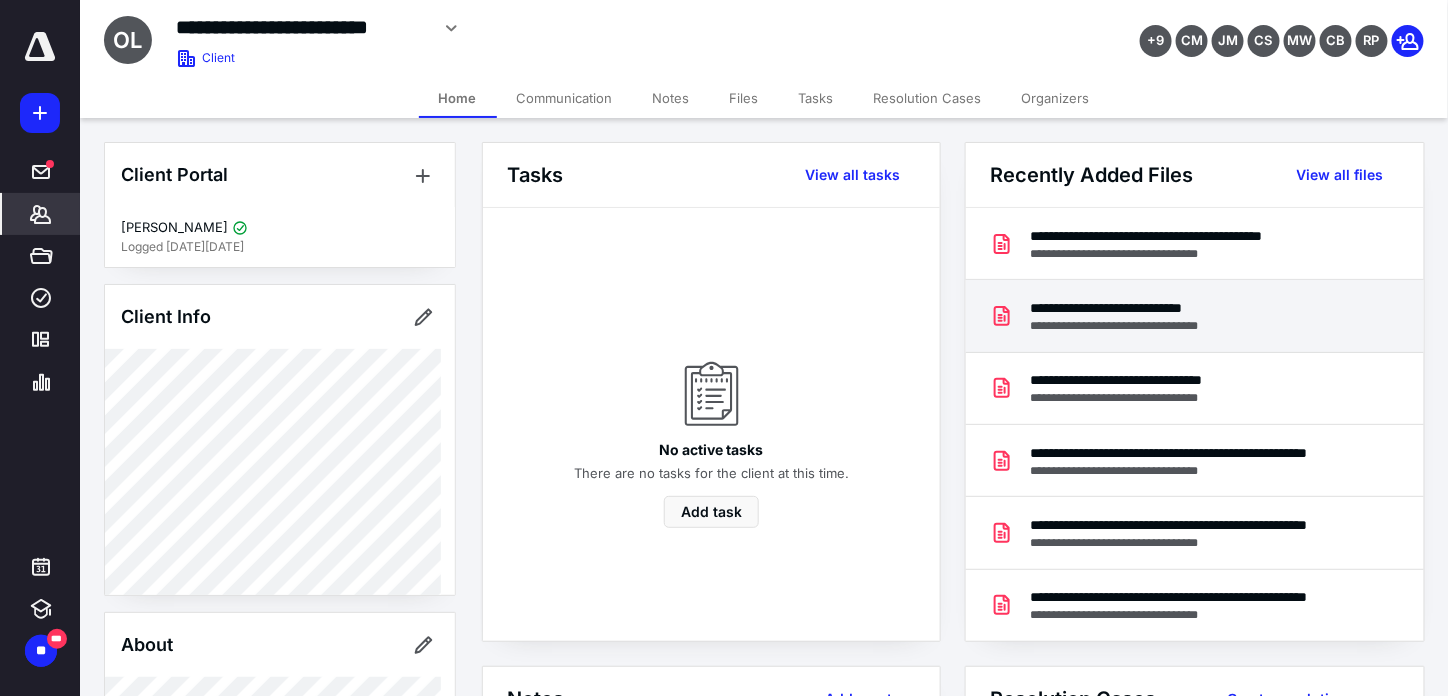 click on "**********" at bounding box center (1132, 308) 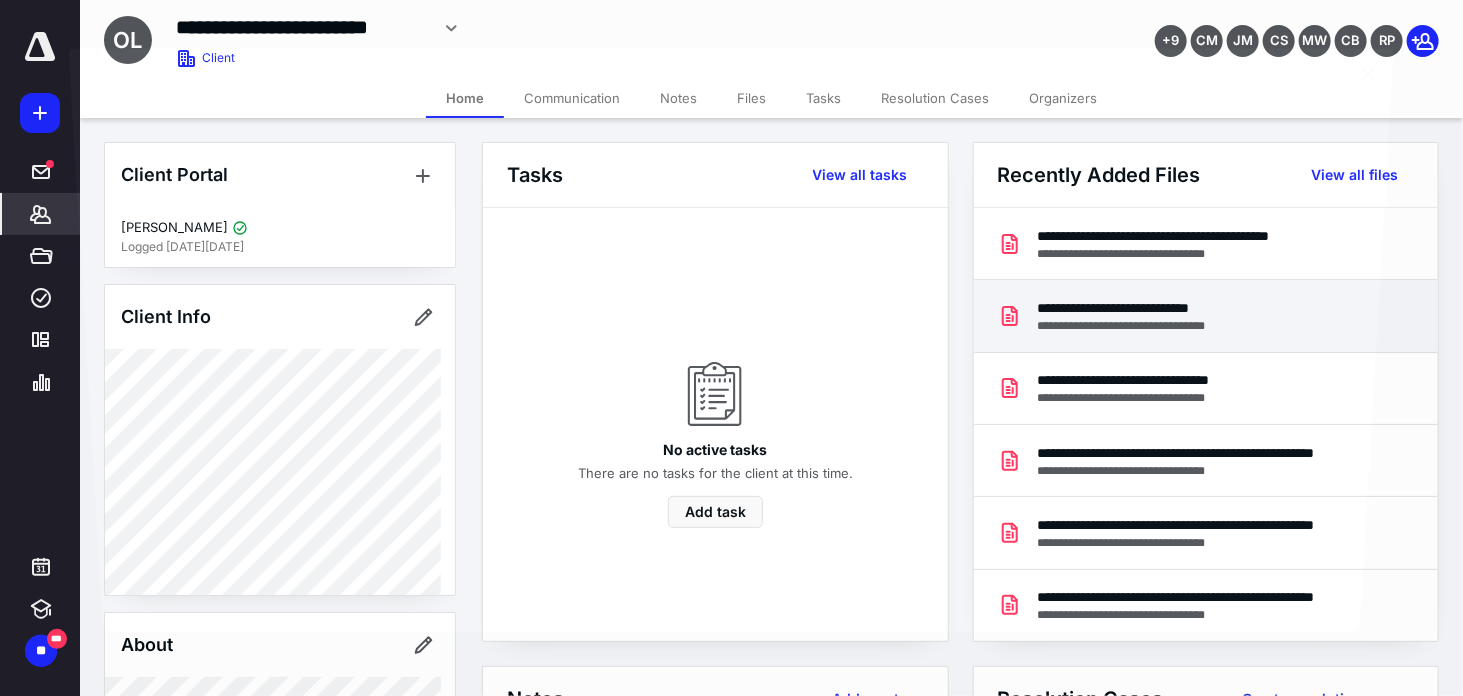 click at bounding box center (731, 364) 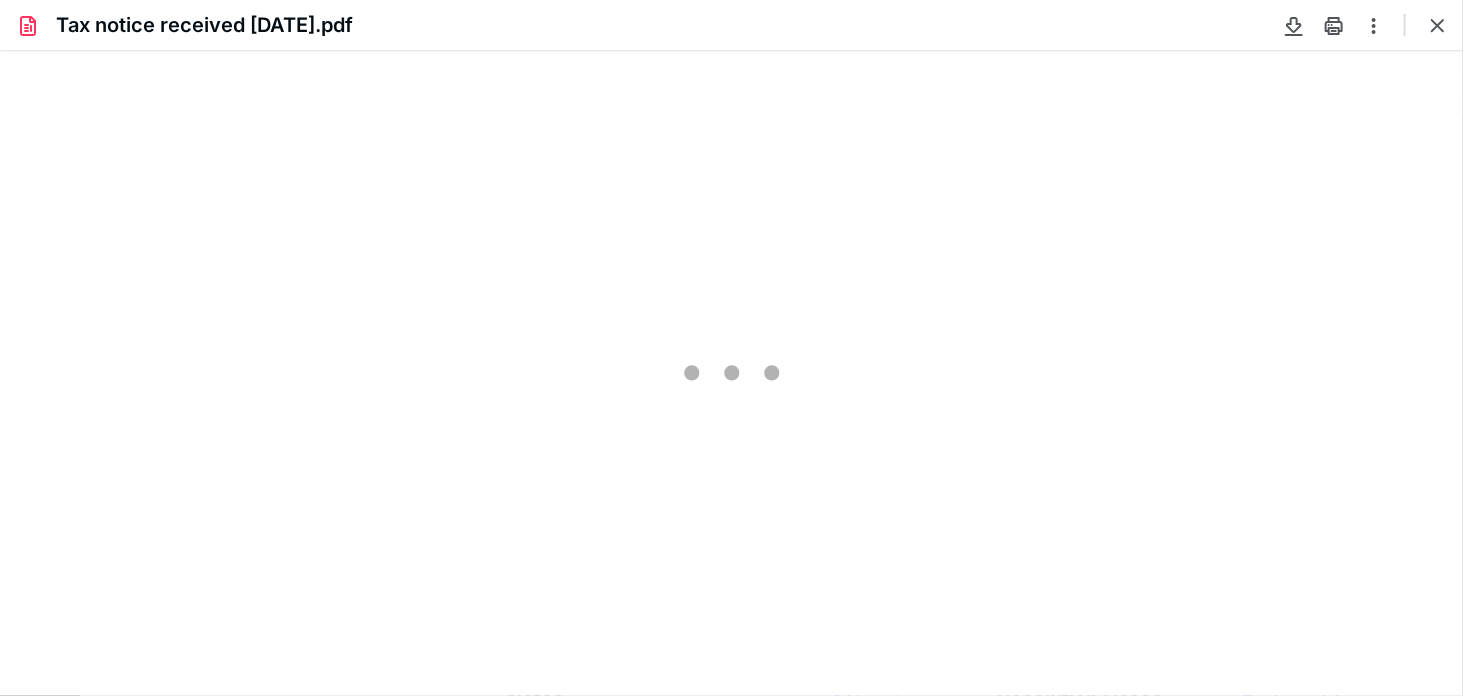 scroll, scrollTop: 0, scrollLeft: 0, axis: both 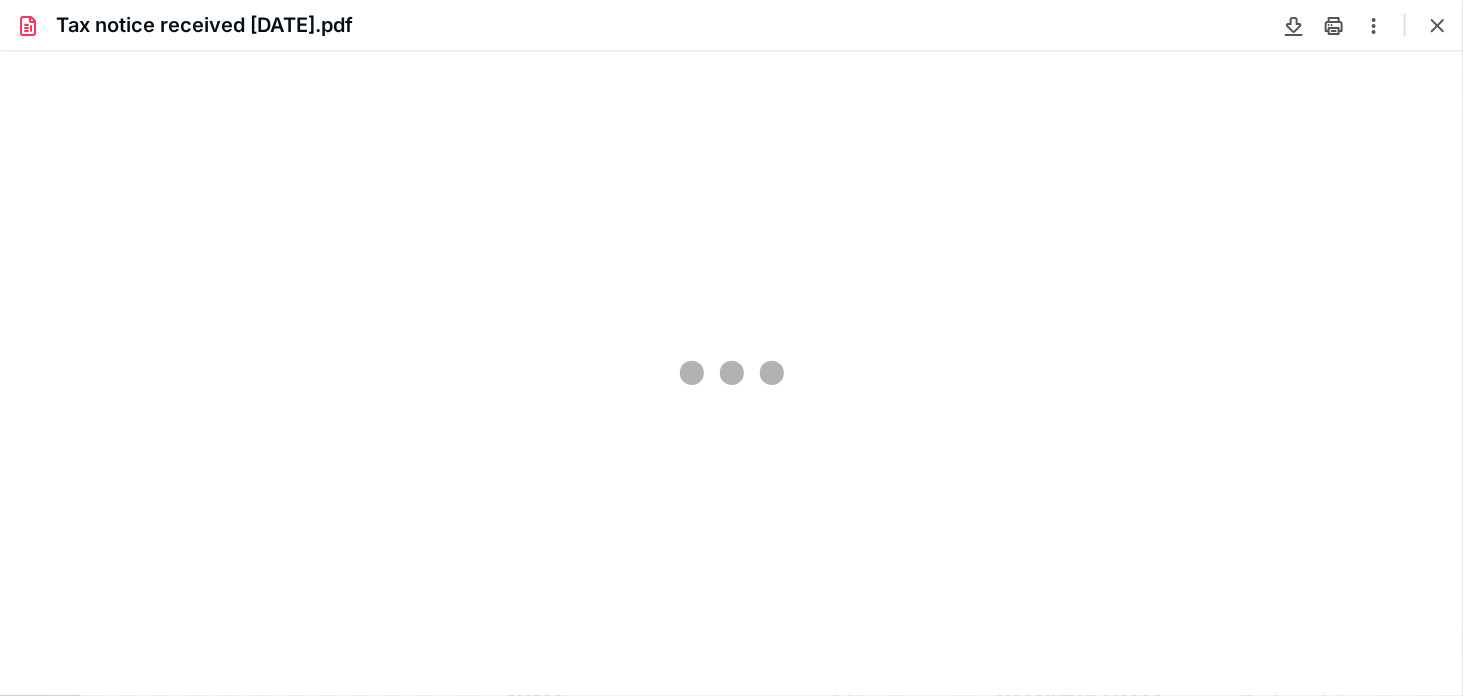 type on "78" 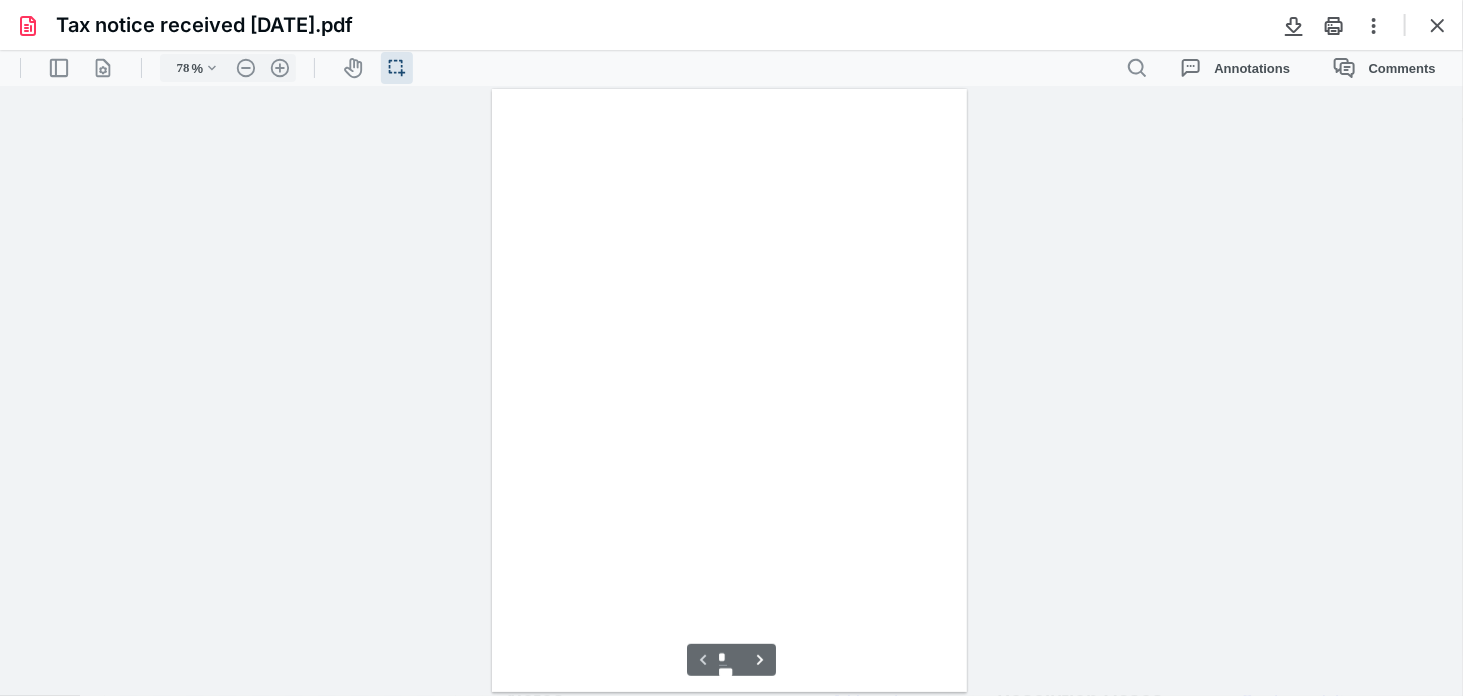 scroll, scrollTop: 38, scrollLeft: 0, axis: vertical 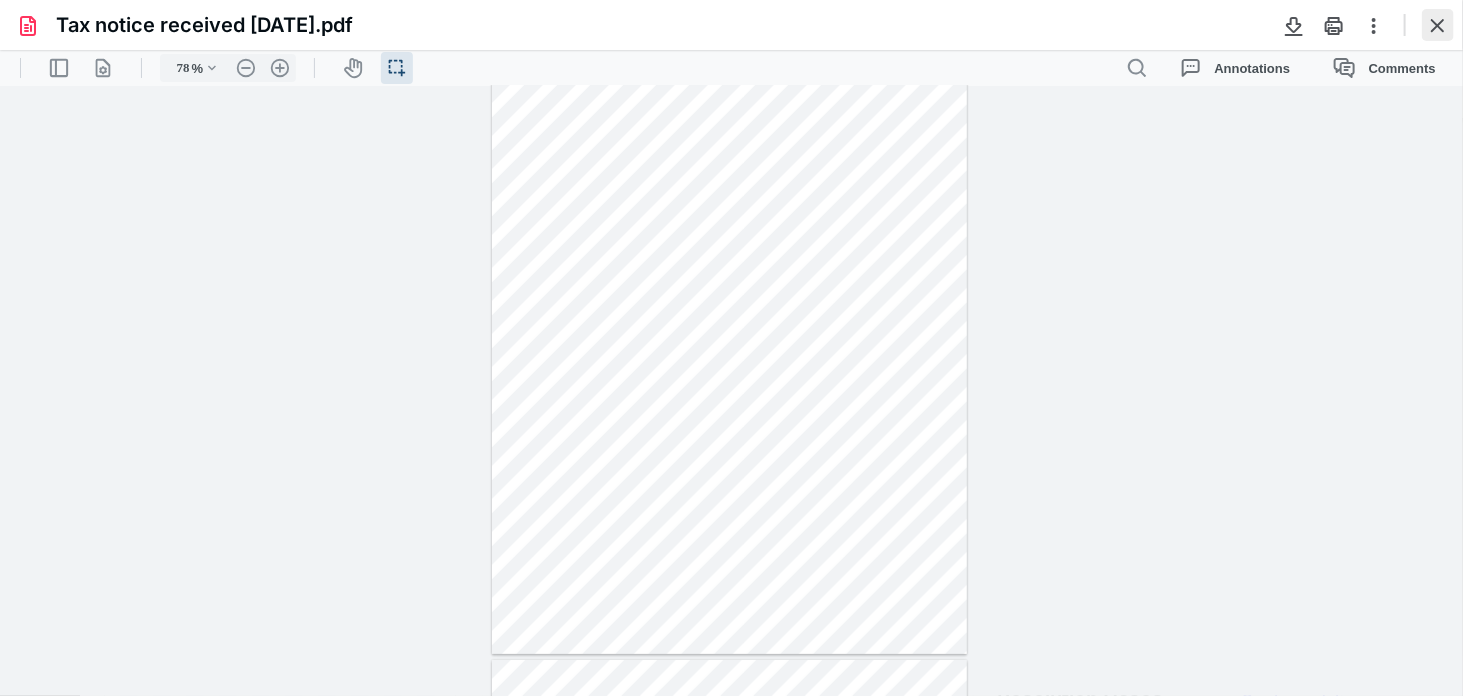 click at bounding box center (1438, 25) 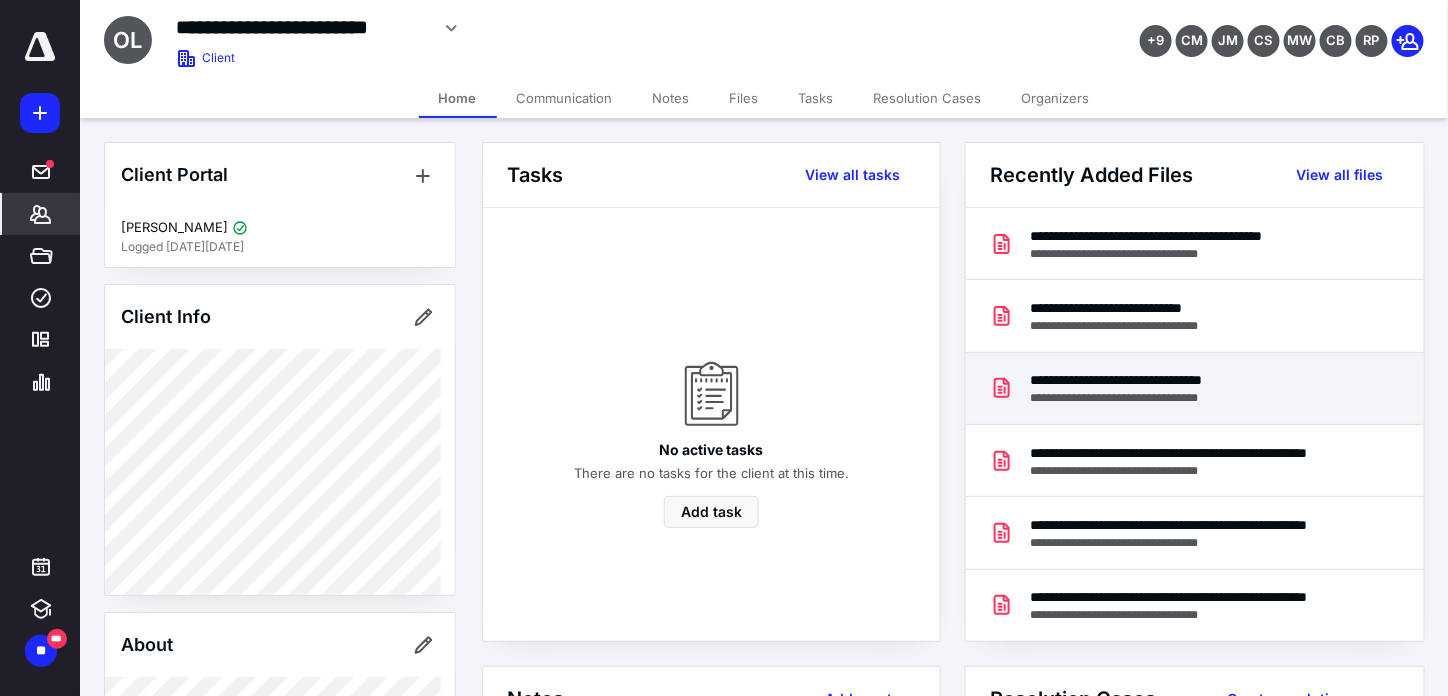 click on "**********" at bounding box center [1138, 380] 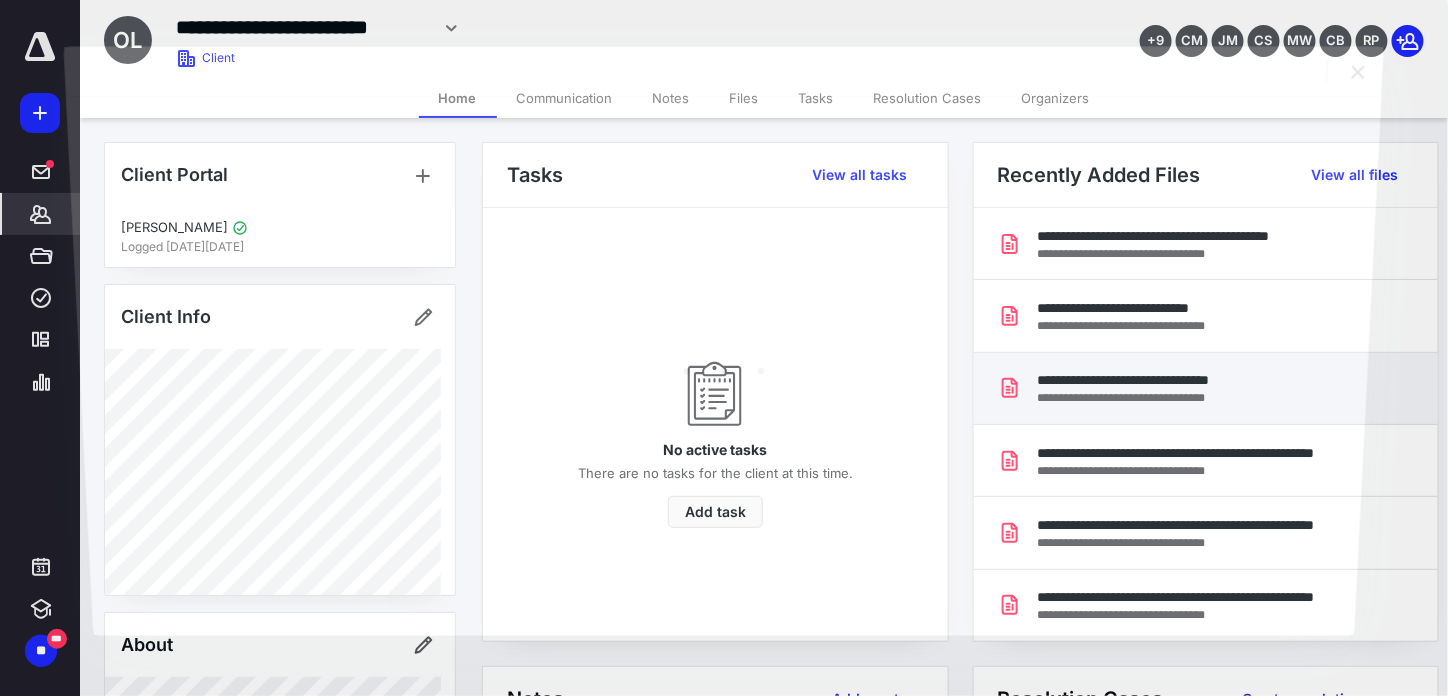 click at bounding box center [724, 365] 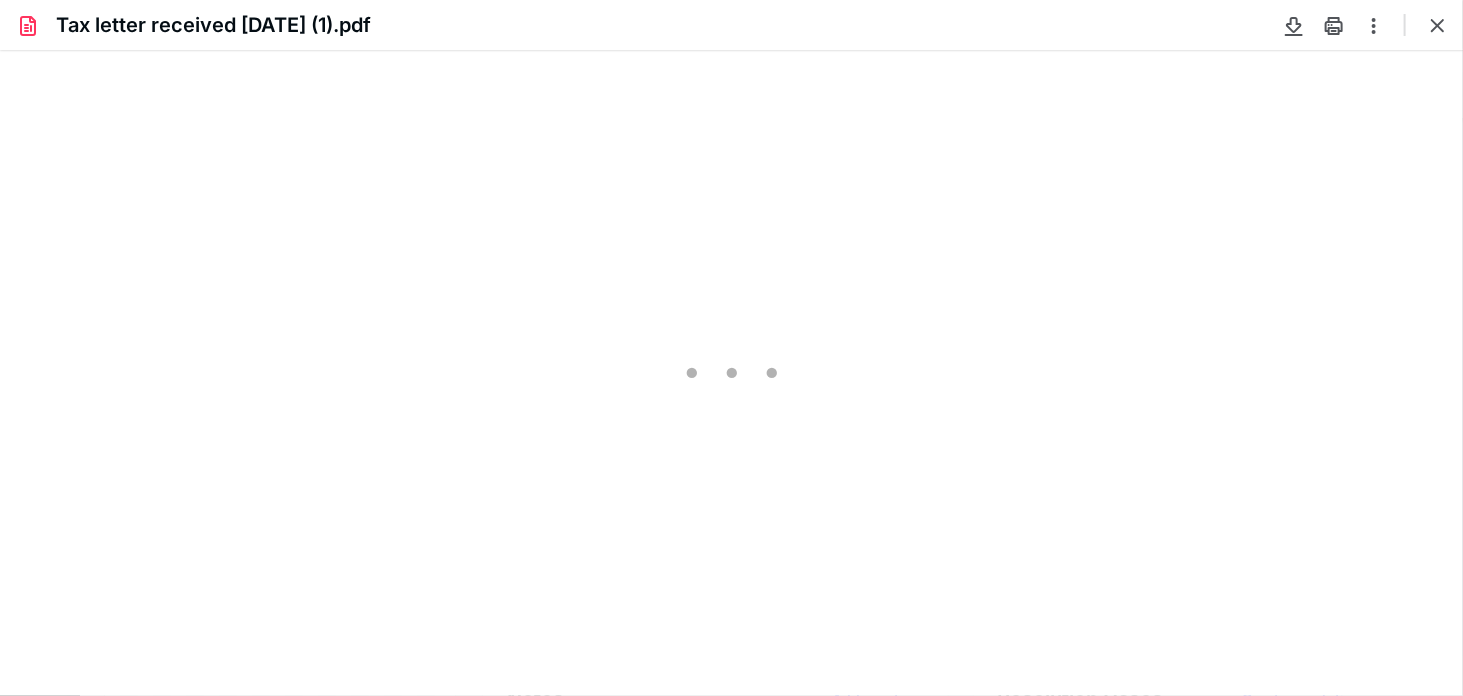 scroll, scrollTop: 0, scrollLeft: 0, axis: both 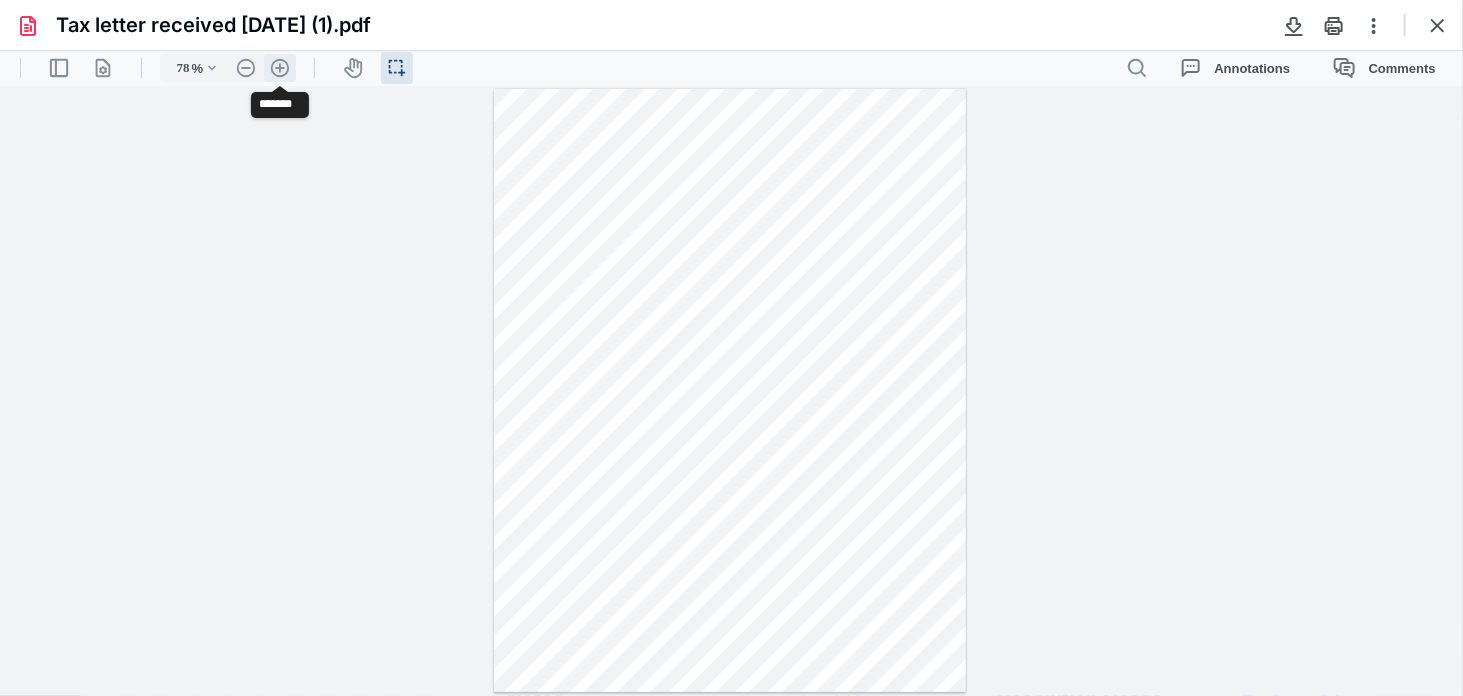 click on ".cls-1{fill:#abb0c4;} icon - header - zoom - in - line" at bounding box center [280, 67] 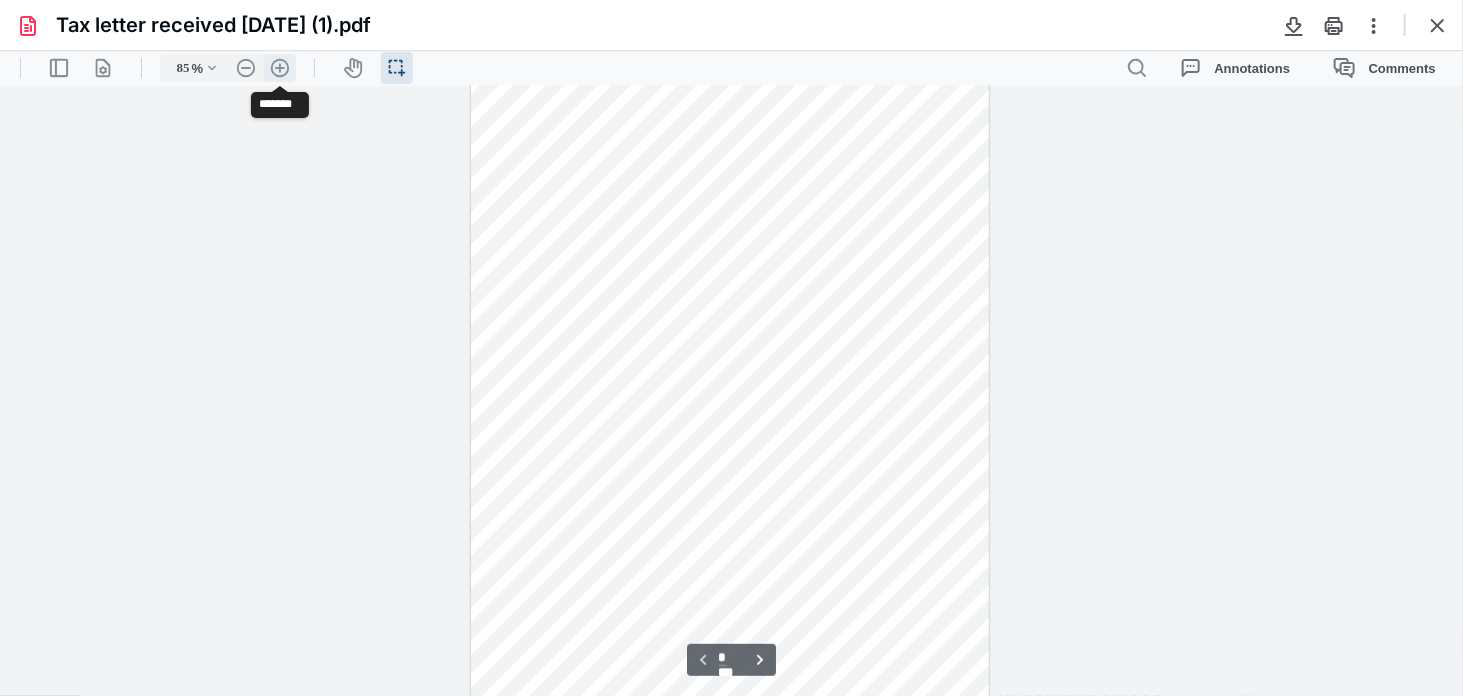 click on ".cls-1{fill:#abb0c4;} icon - header - zoom - in - line" at bounding box center [280, 67] 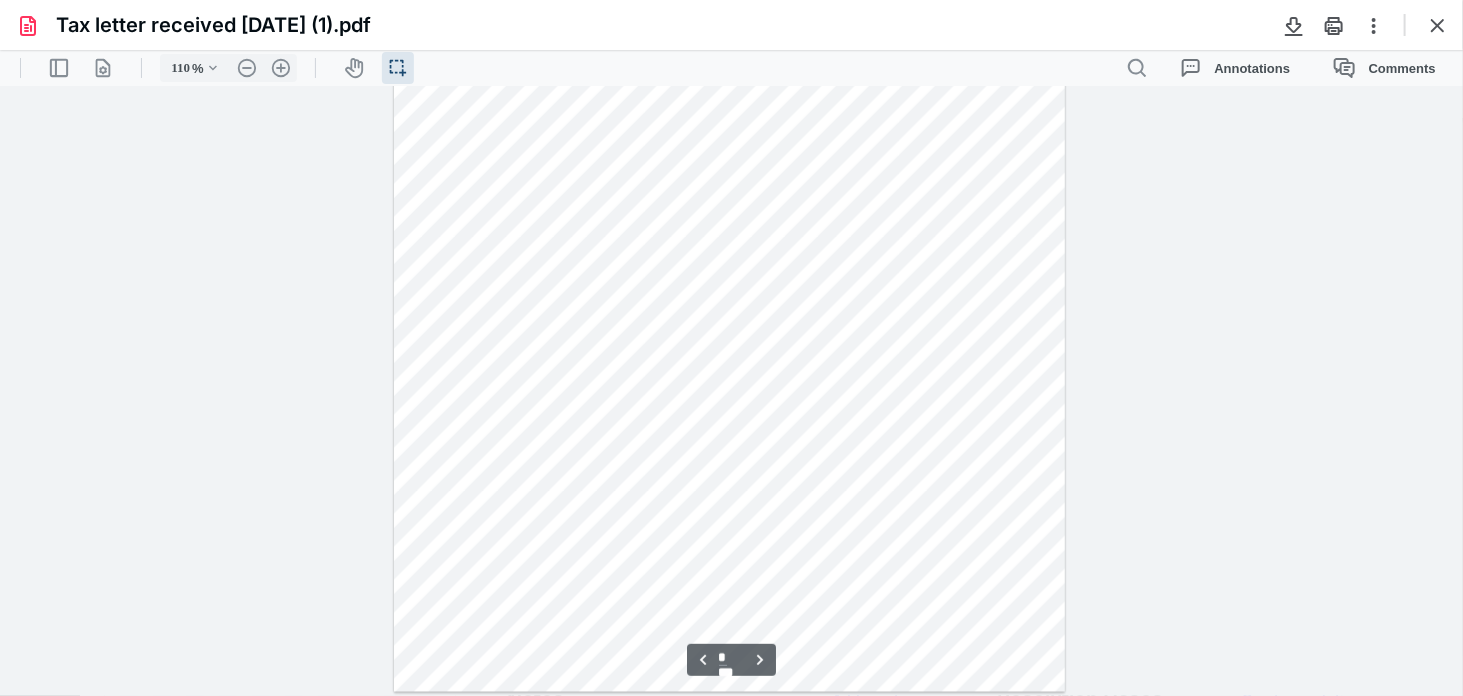 scroll, scrollTop: 320, scrollLeft: 0, axis: vertical 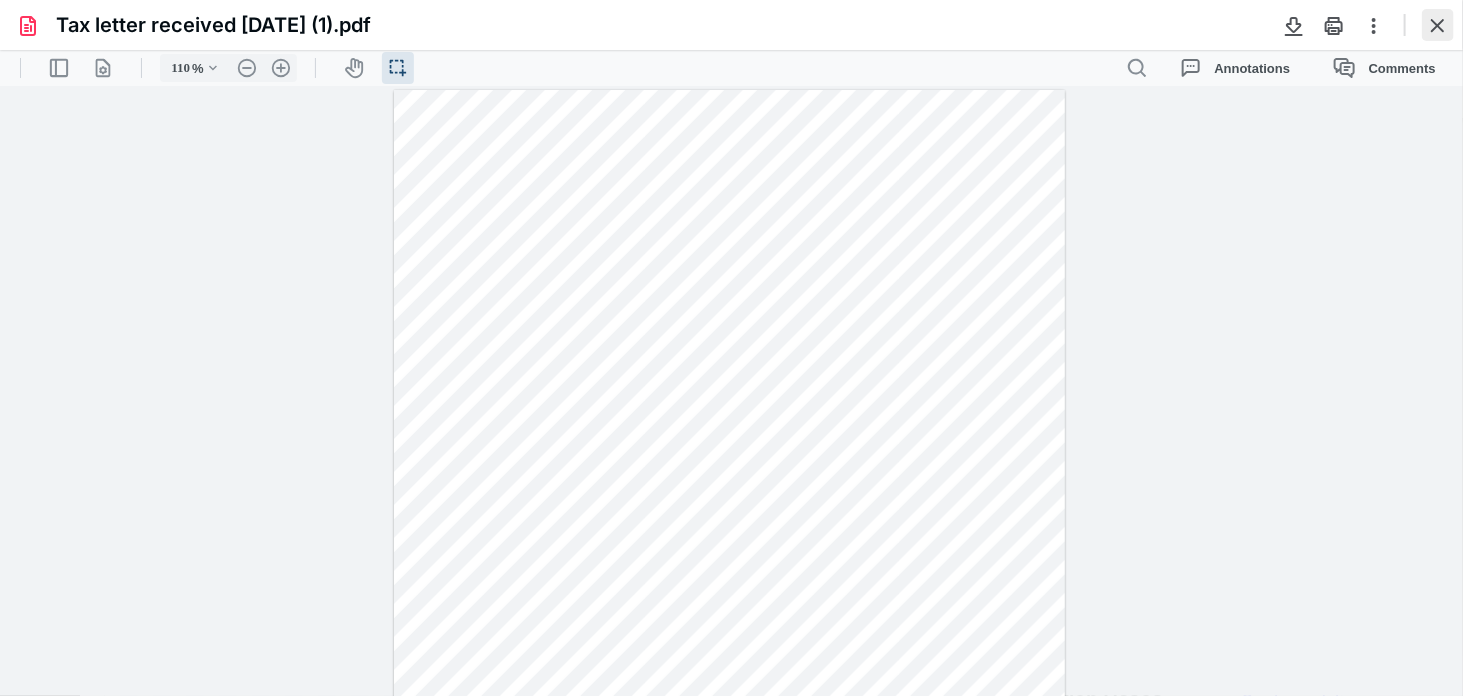 click at bounding box center [1438, 25] 